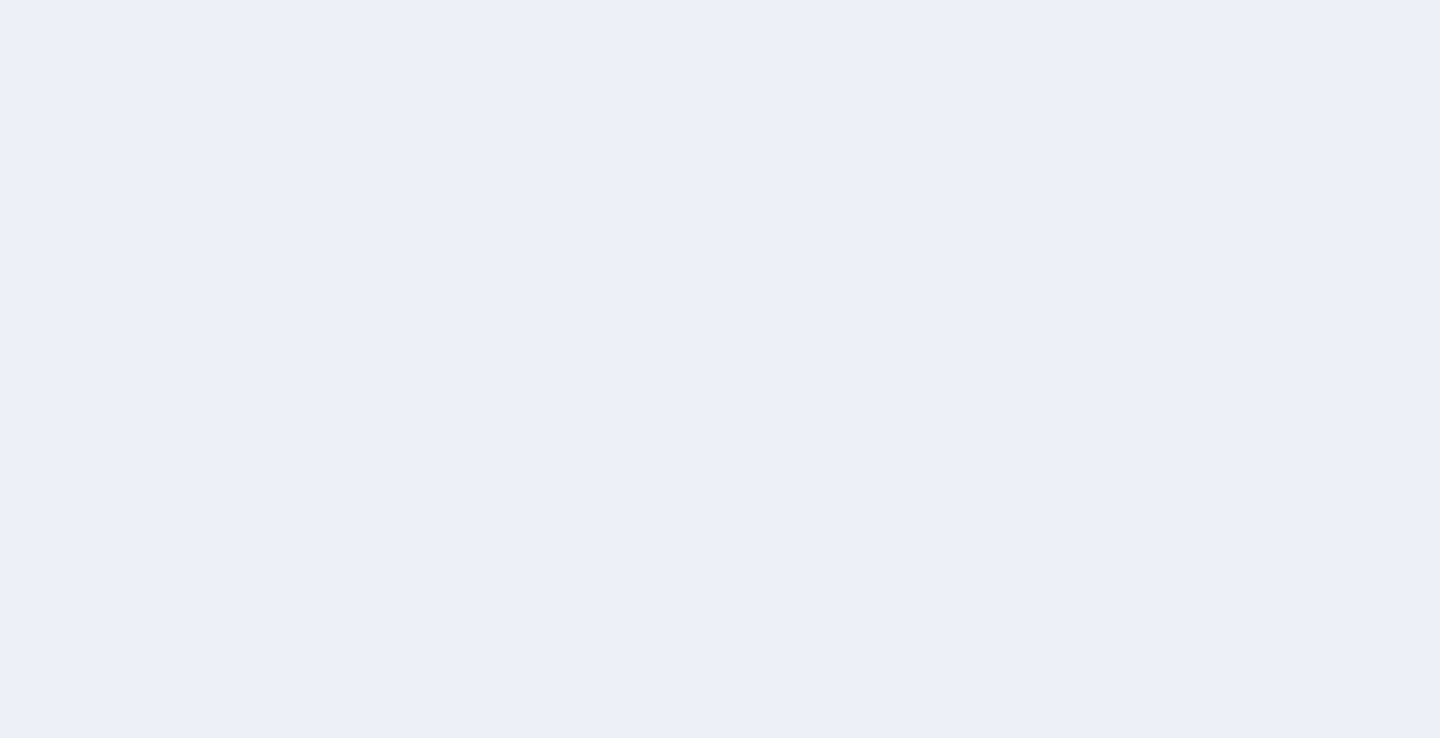 scroll, scrollTop: 0, scrollLeft: 0, axis: both 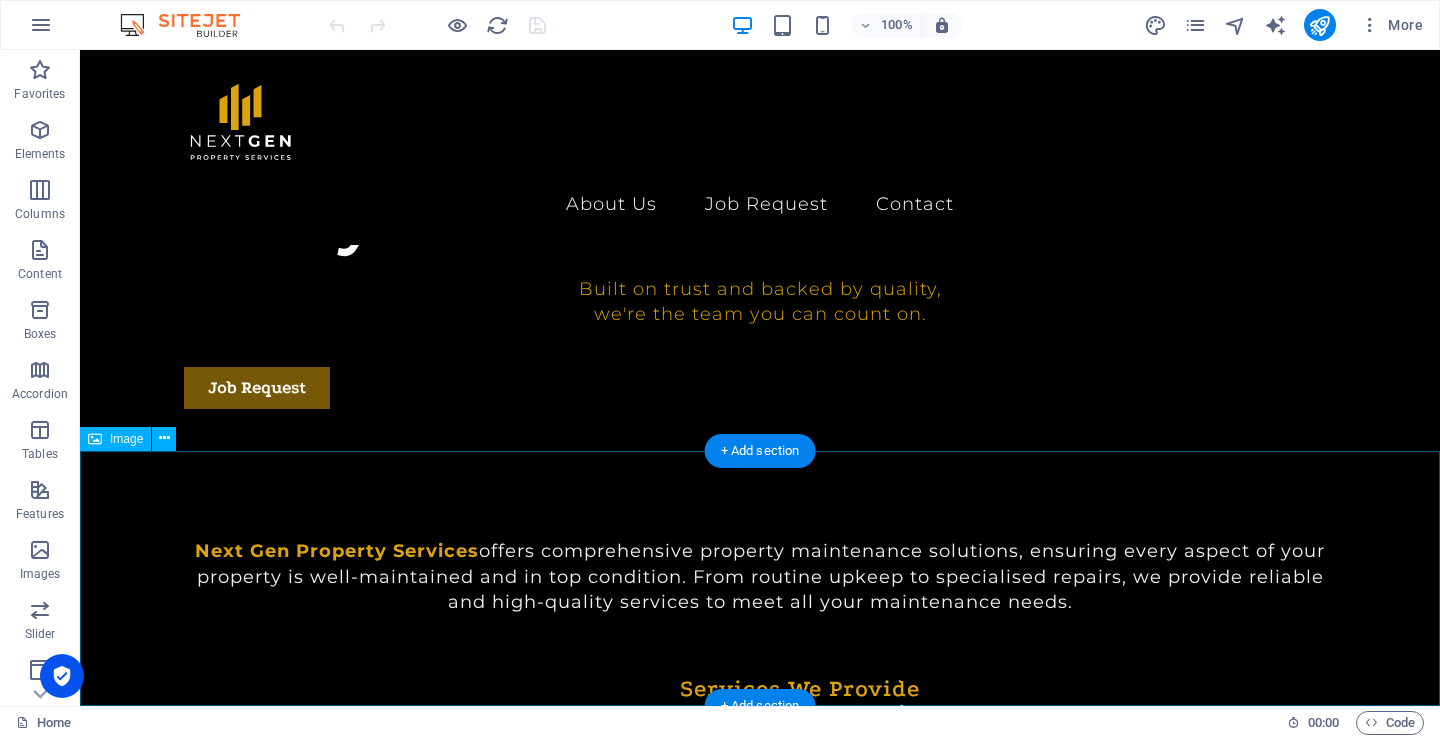 click at bounding box center (760, 5531) 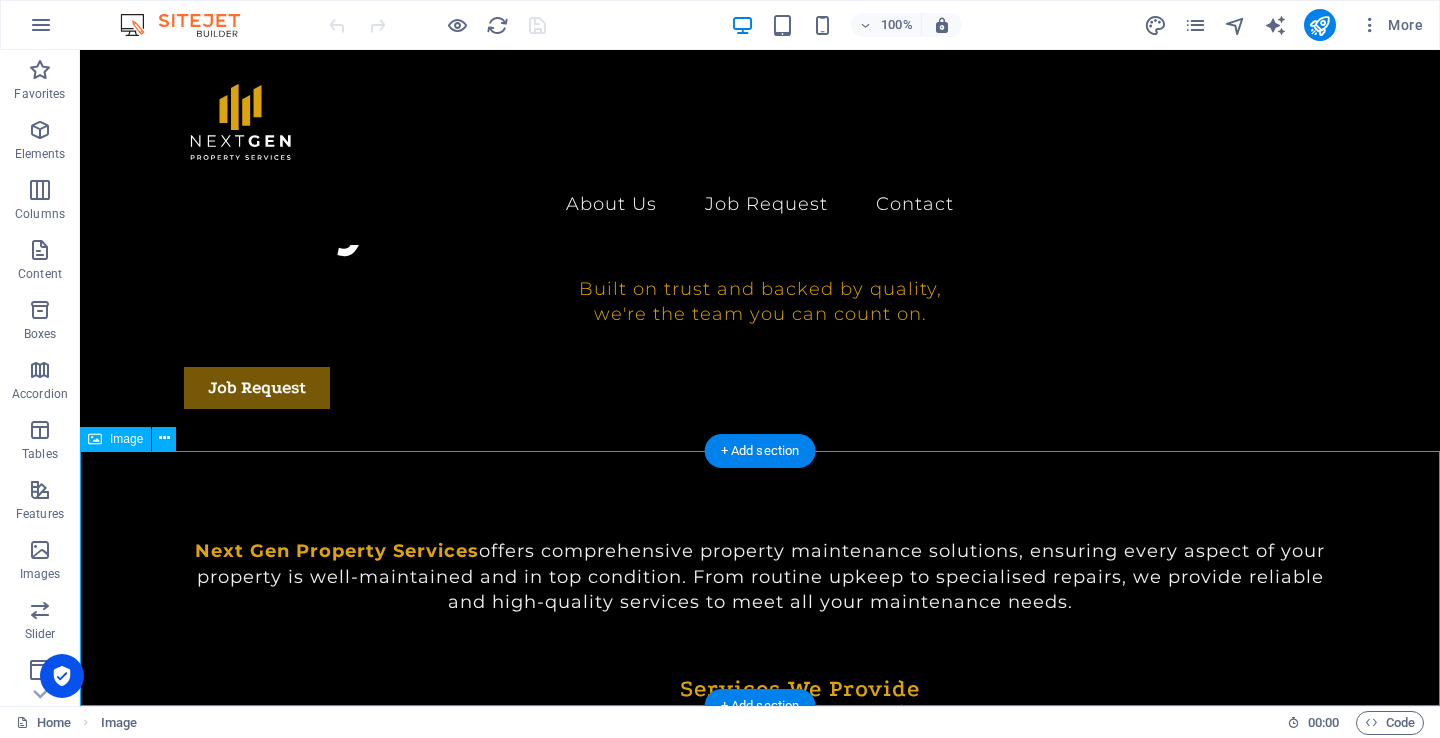 click at bounding box center (760, 5531) 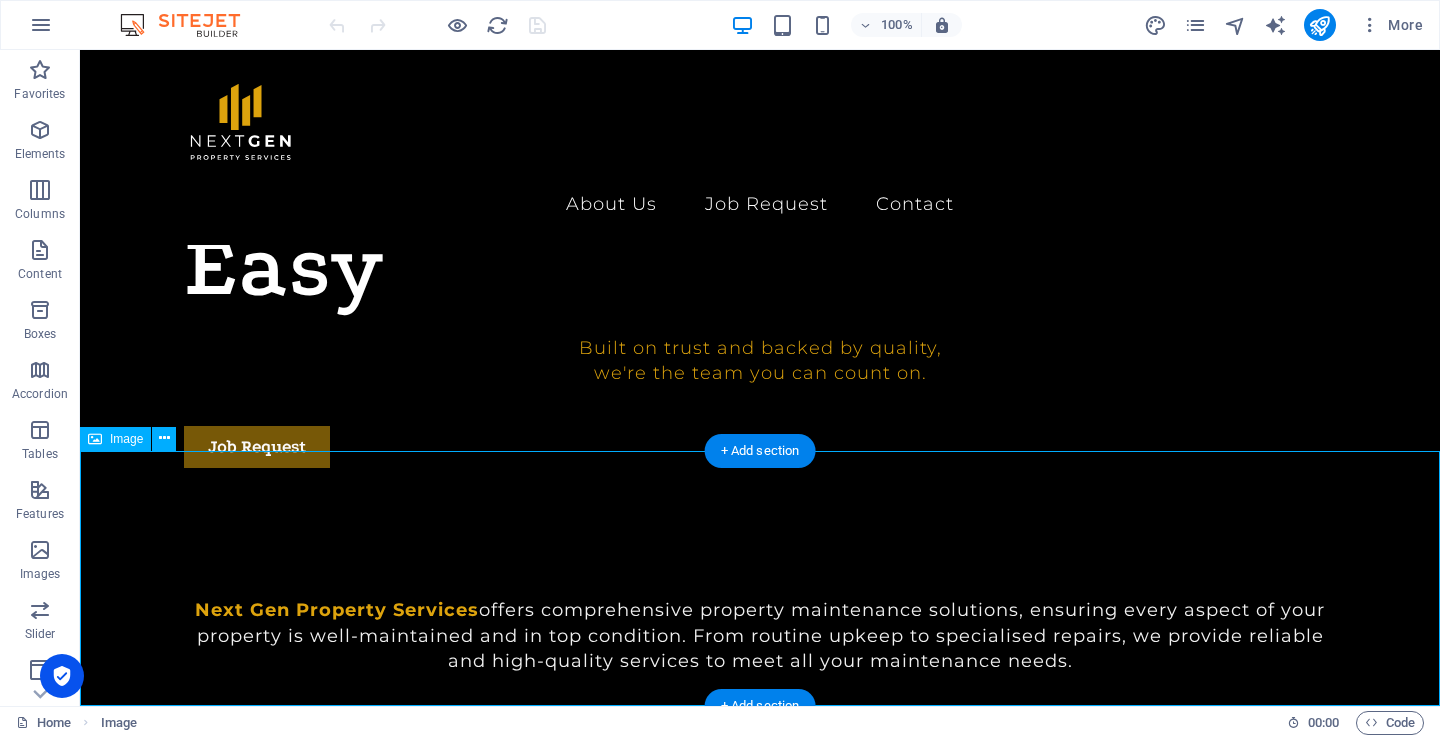 select on "px" 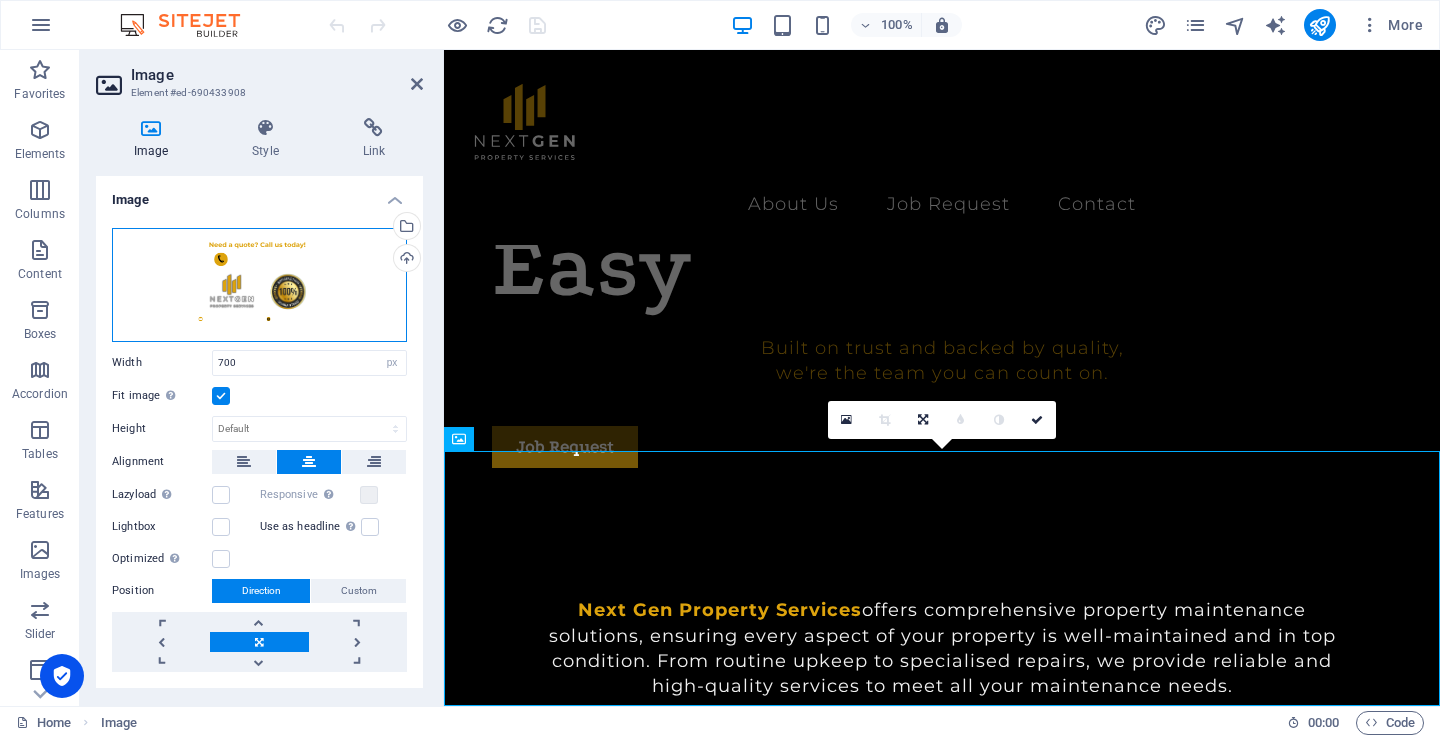 click on "Drag files here, click to choose files or select files from Files or our free stock photos & videos" at bounding box center (259, 285) 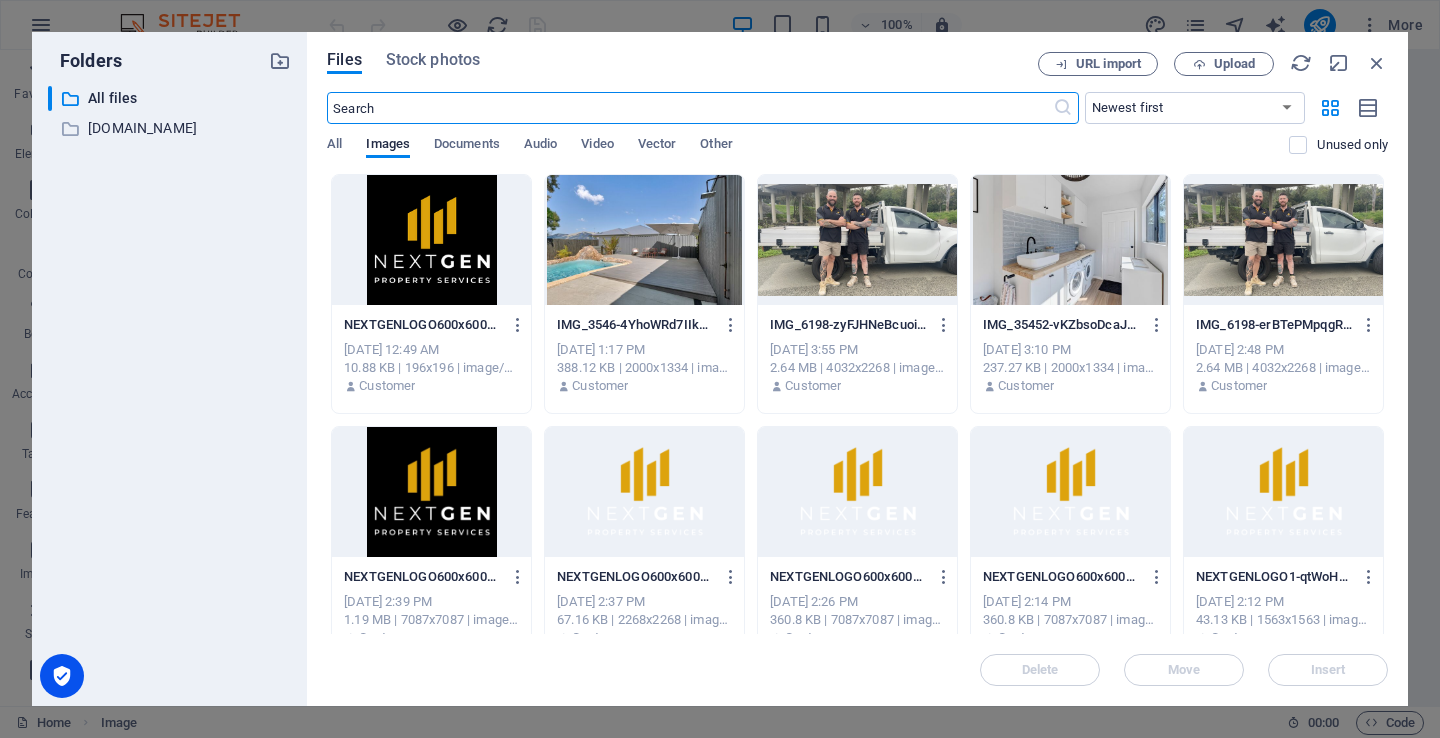 type on "300" 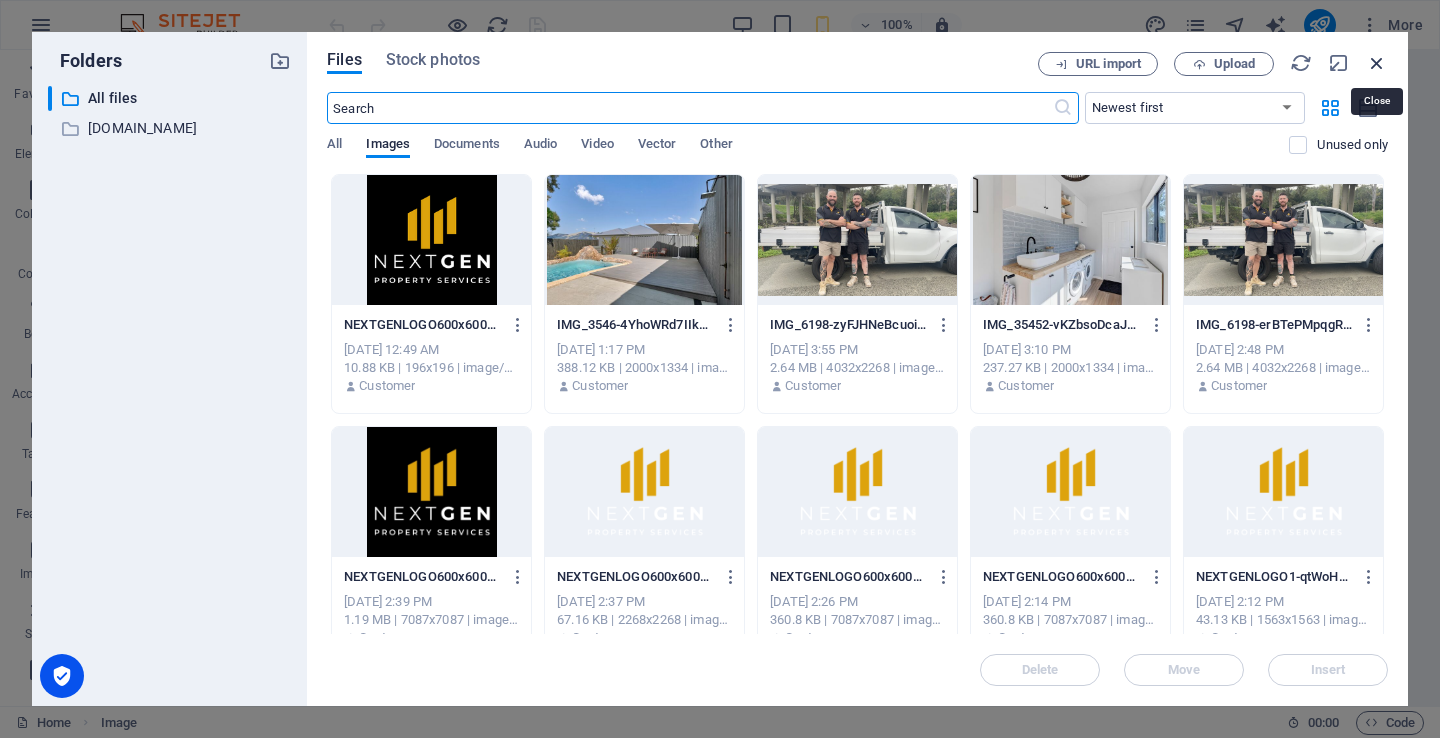 click at bounding box center [1377, 63] 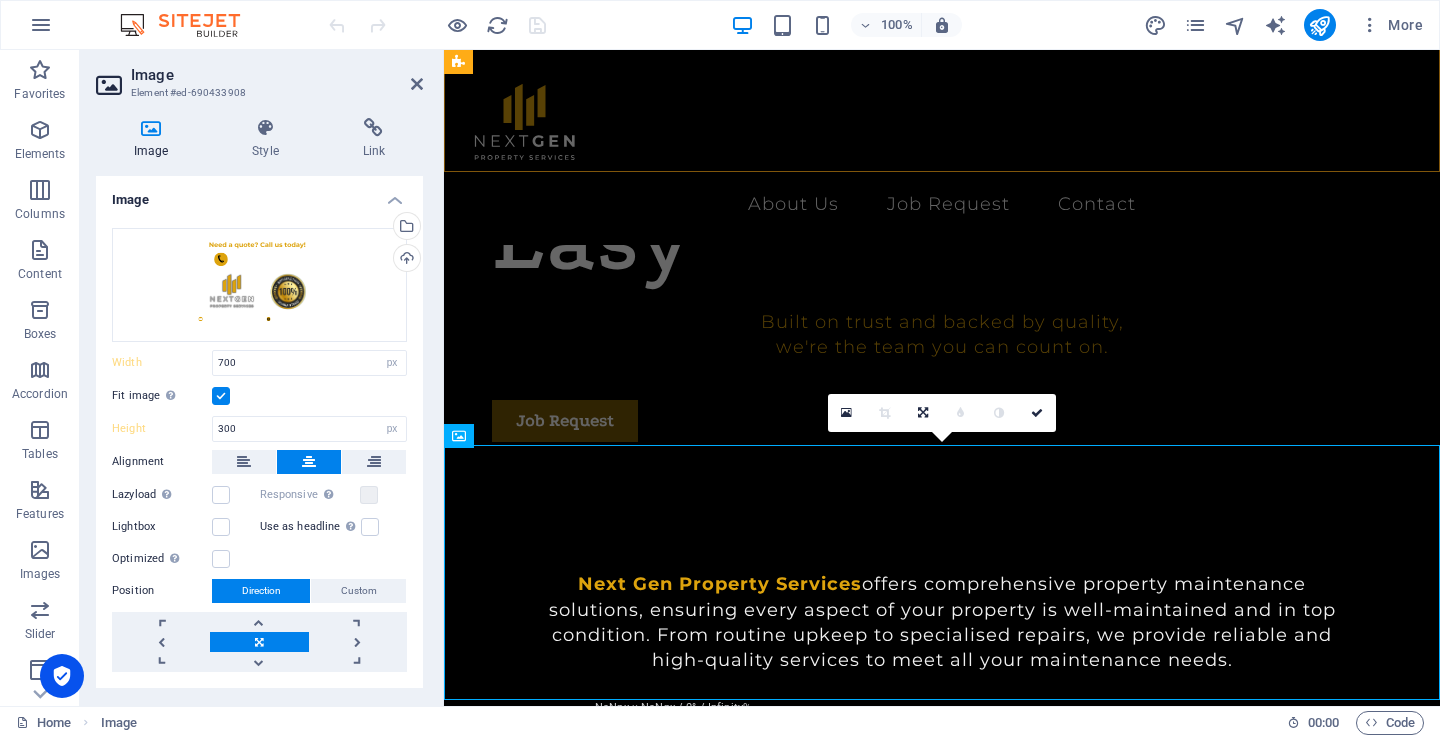 type 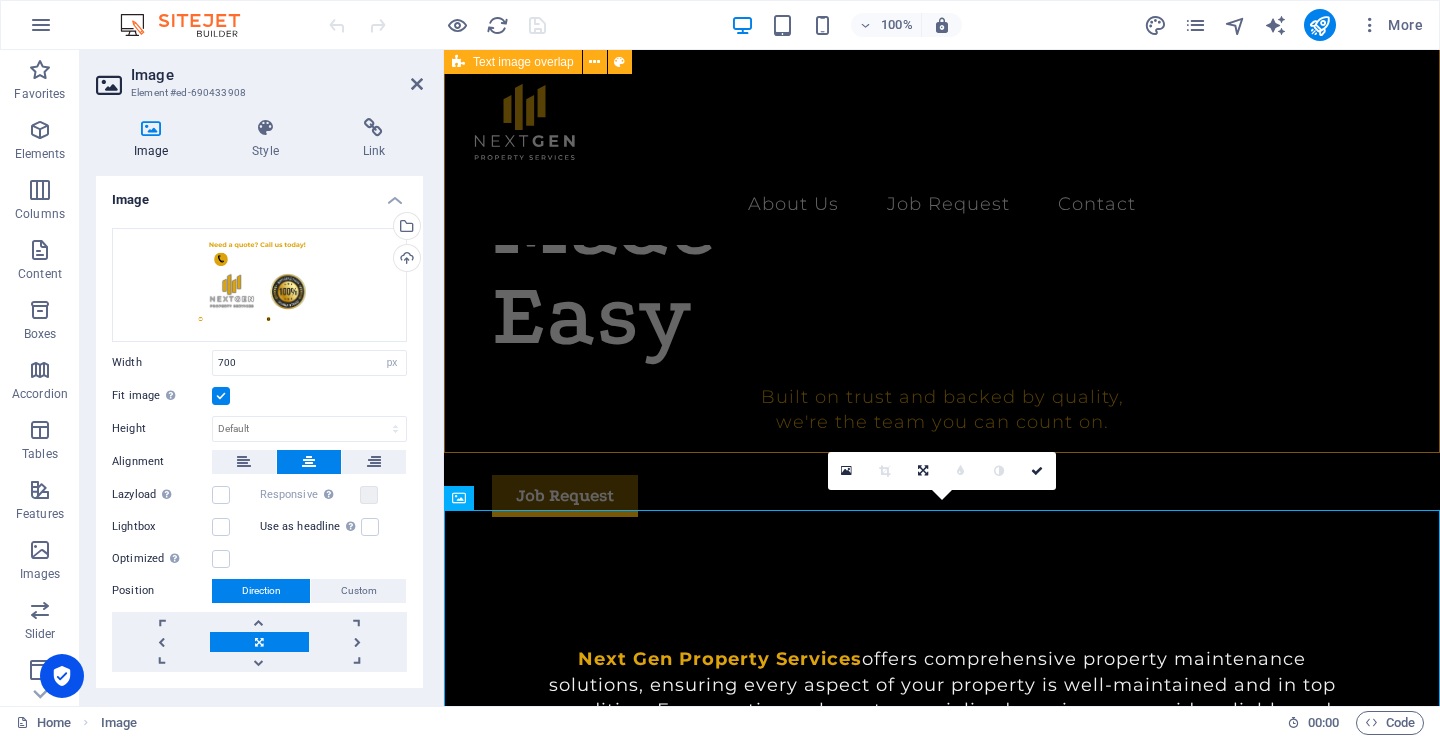 scroll, scrollTop: 964, scrollLeft: 0, axis: vertical 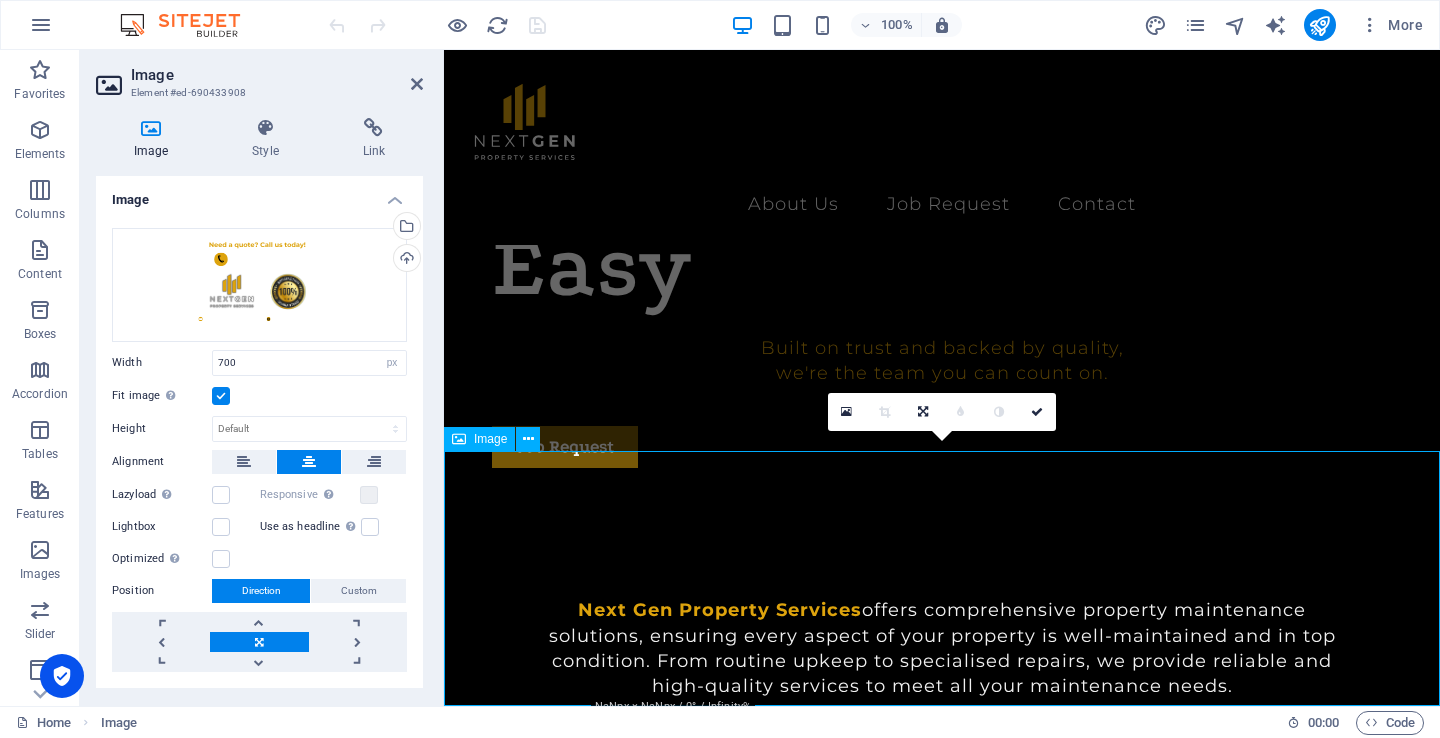 click at bounding box center [942, 4753] 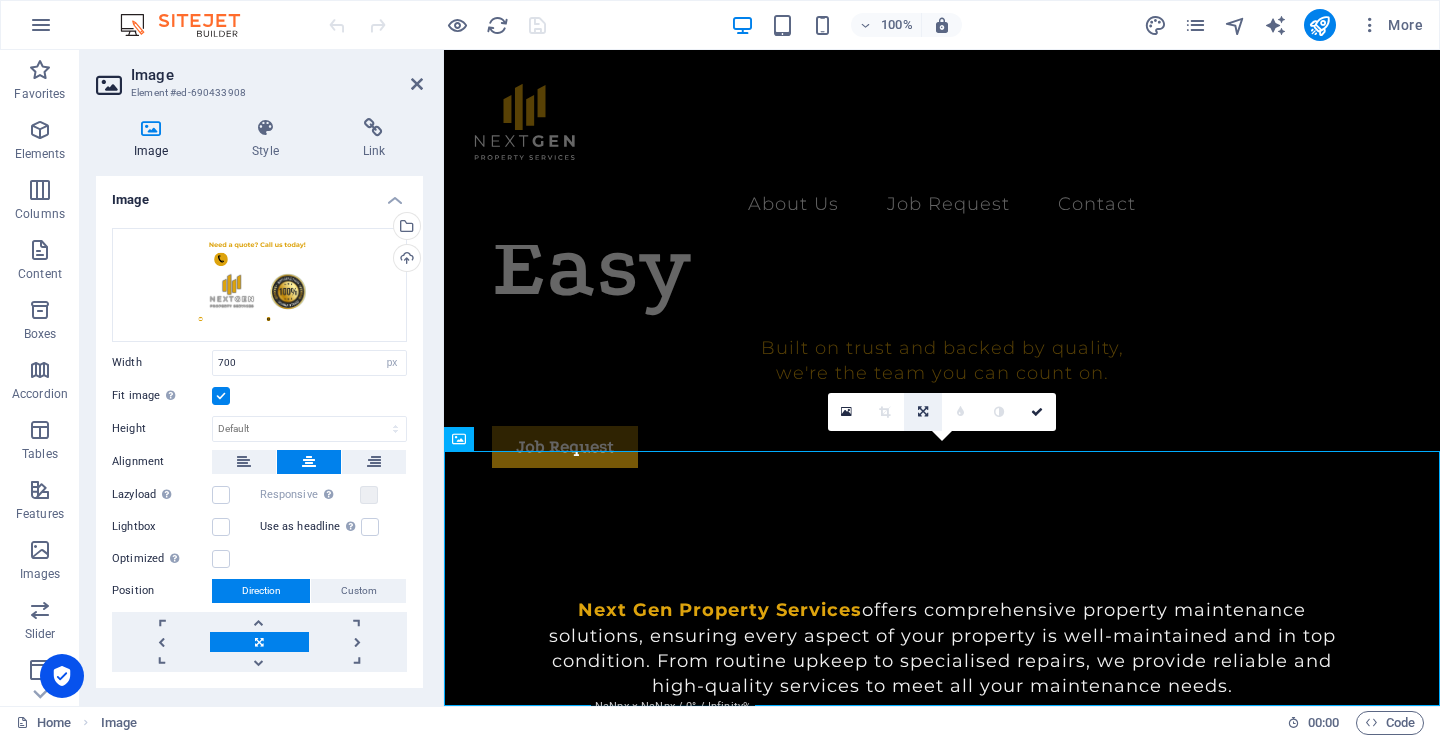 click at bounding box center (923, 412) 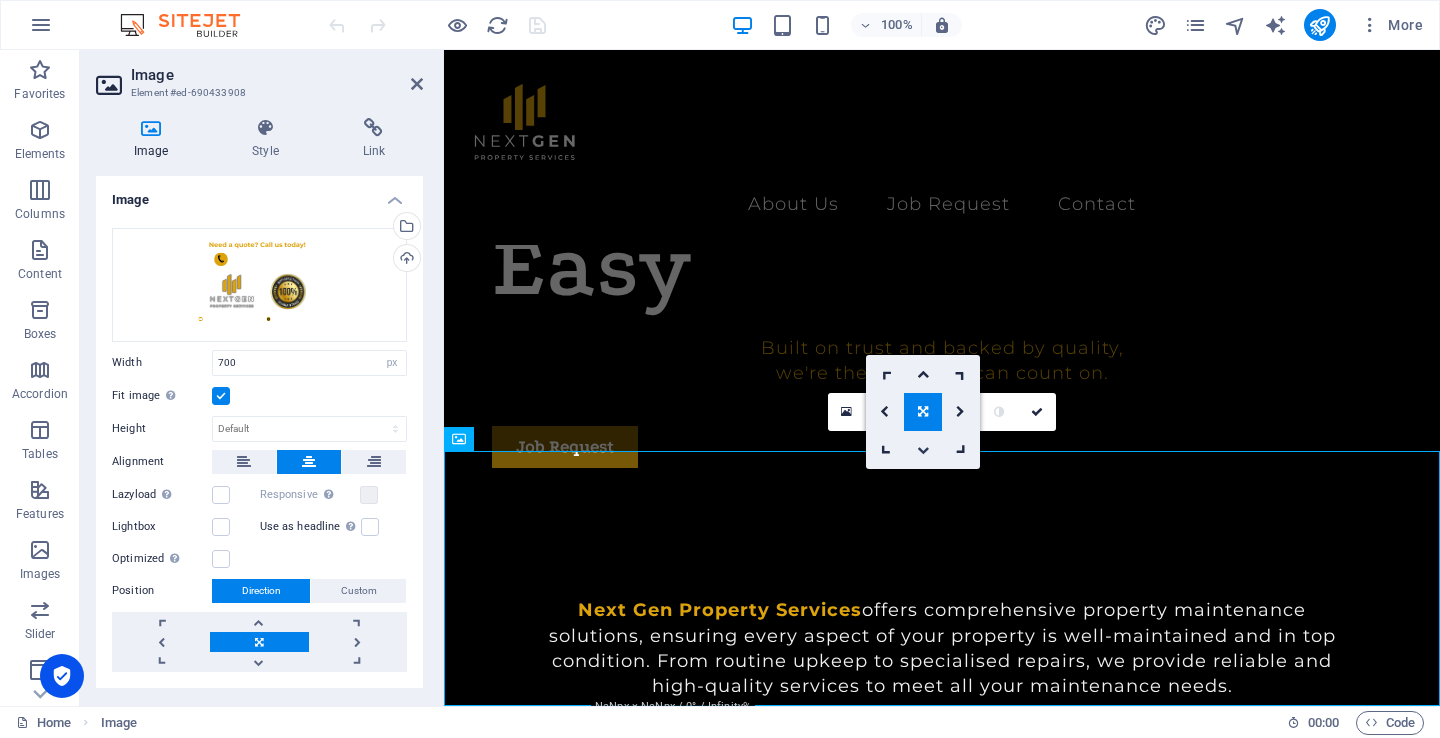 click at bounding box center (923, 450) 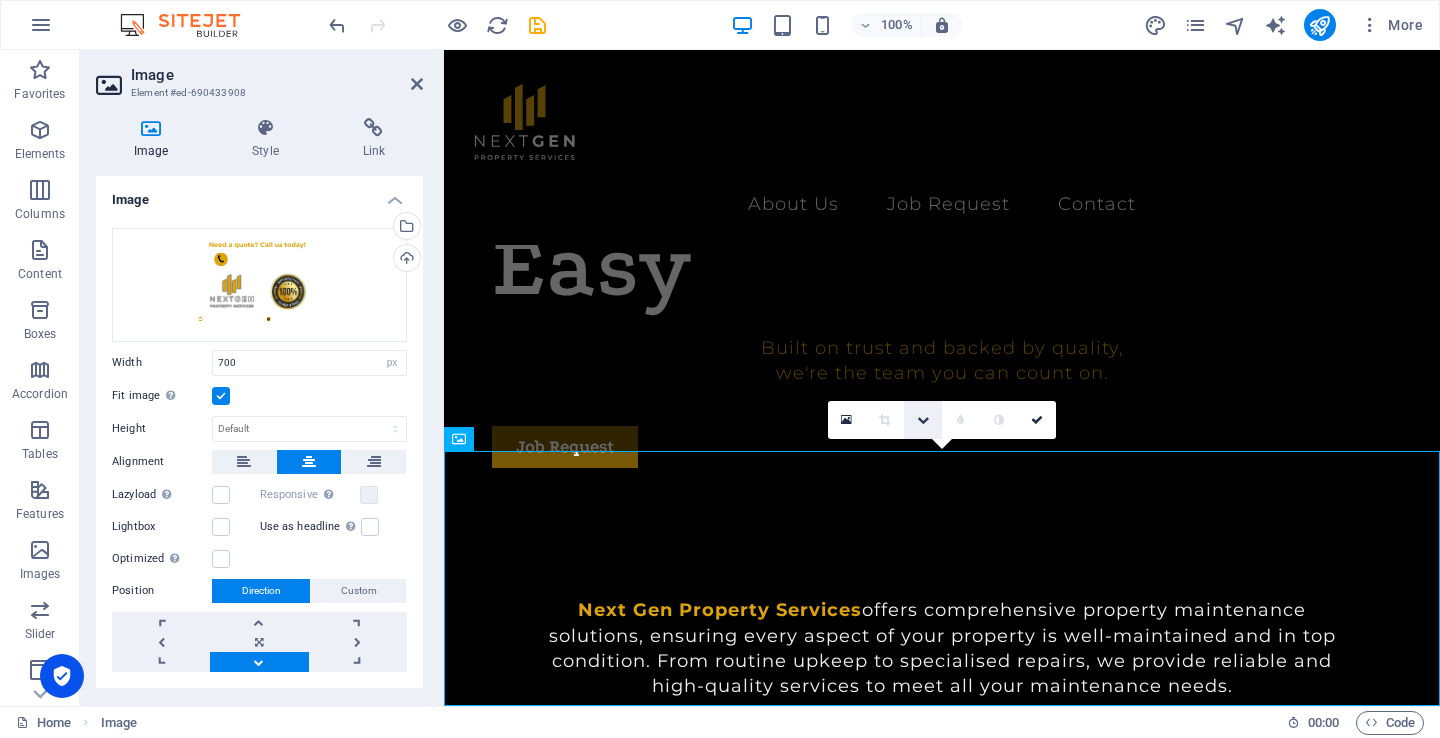 click at bounding box center [923, 420] 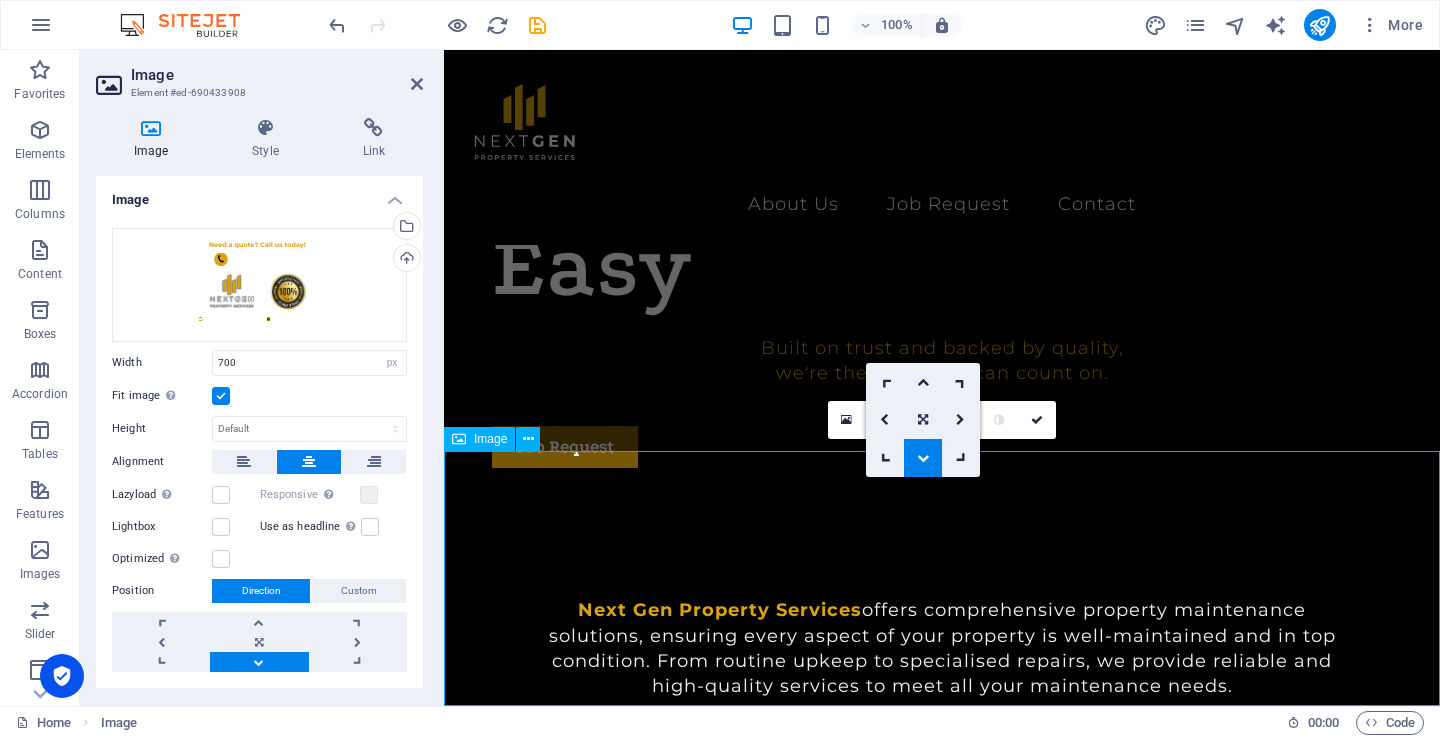 click at bounding box center (942, 4753) 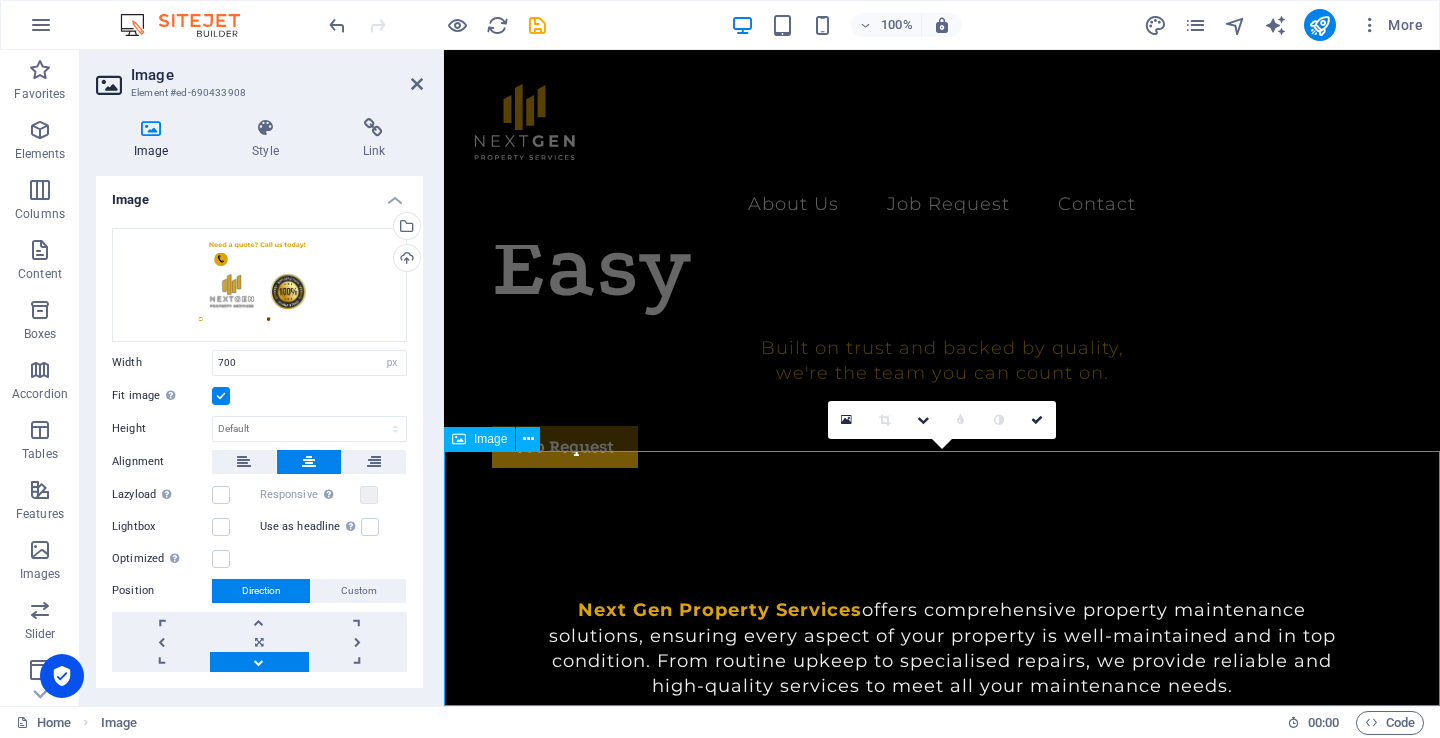 click at bounding box center [942, 4753] 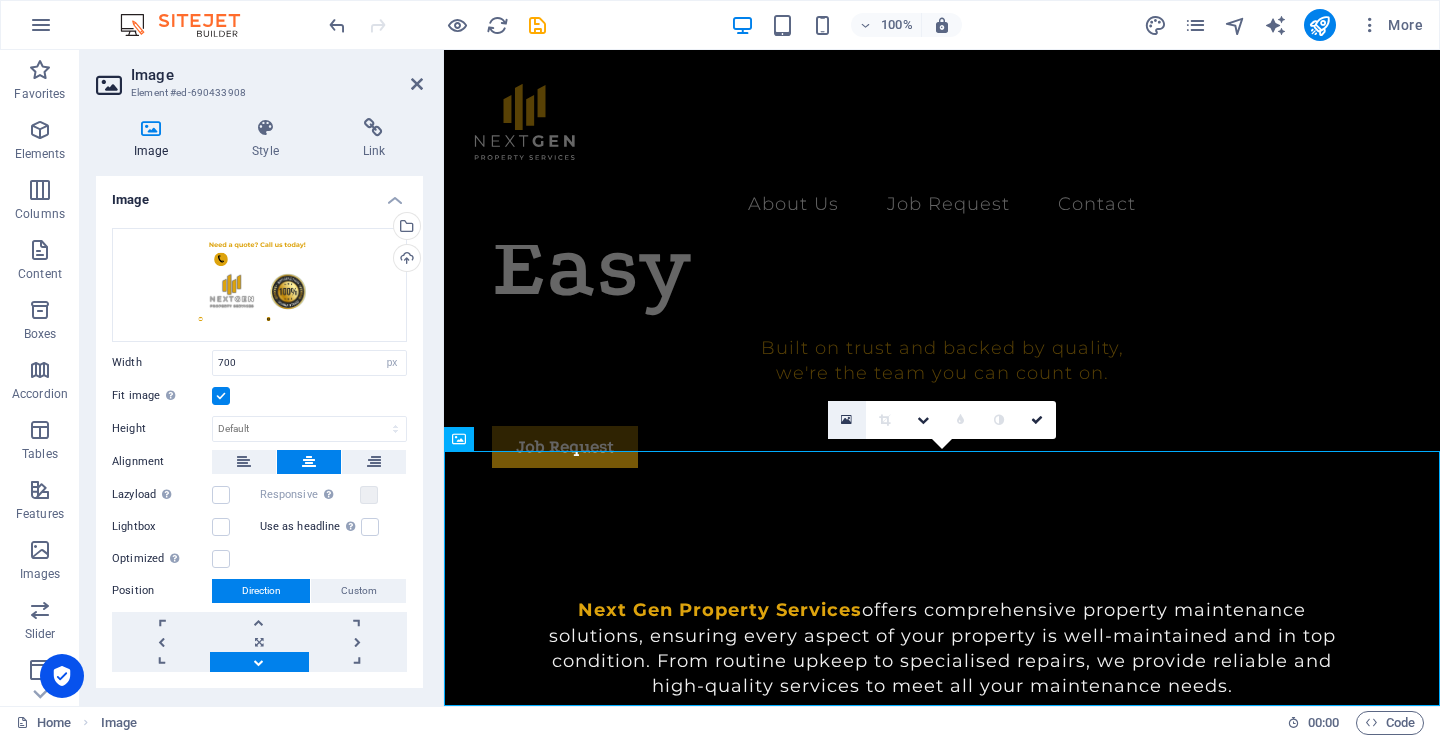 click at bounding box center [846, 420] 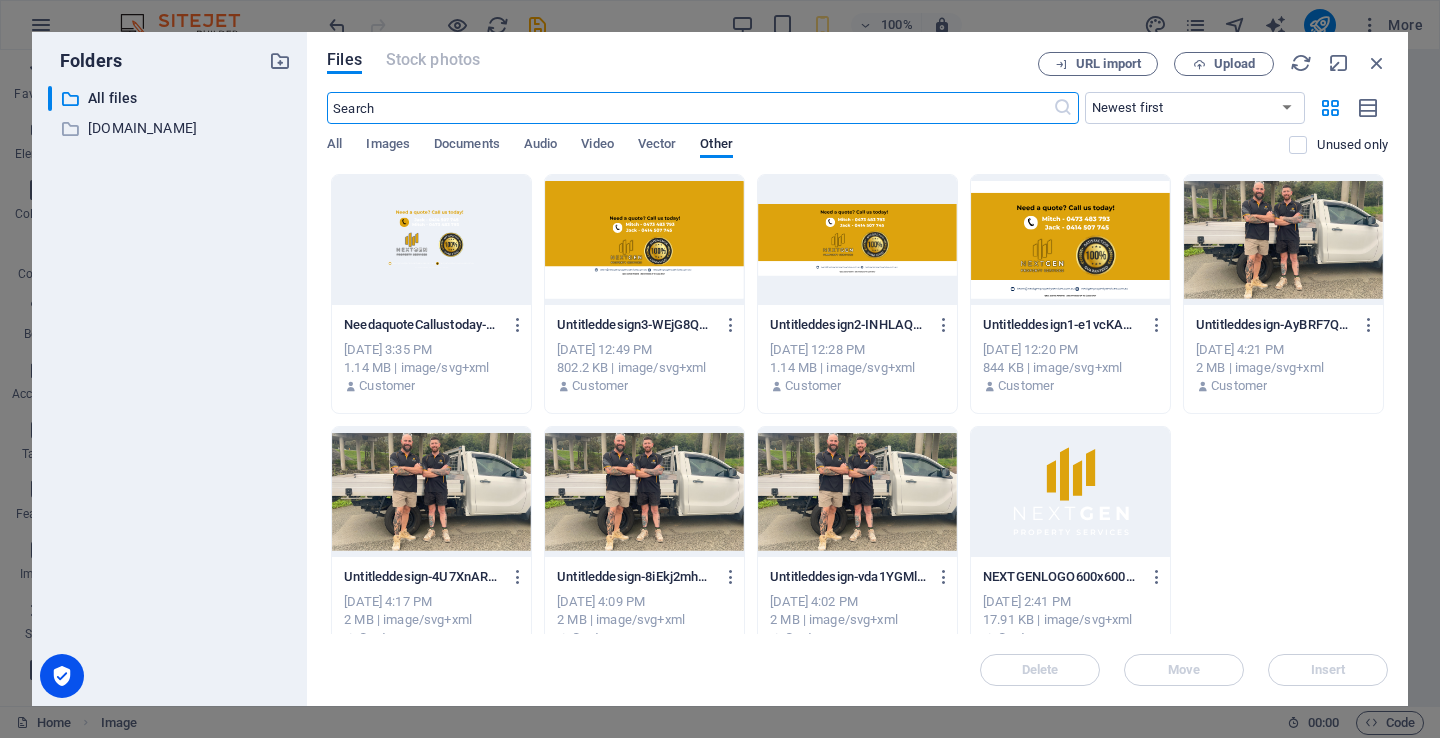 type on "300" 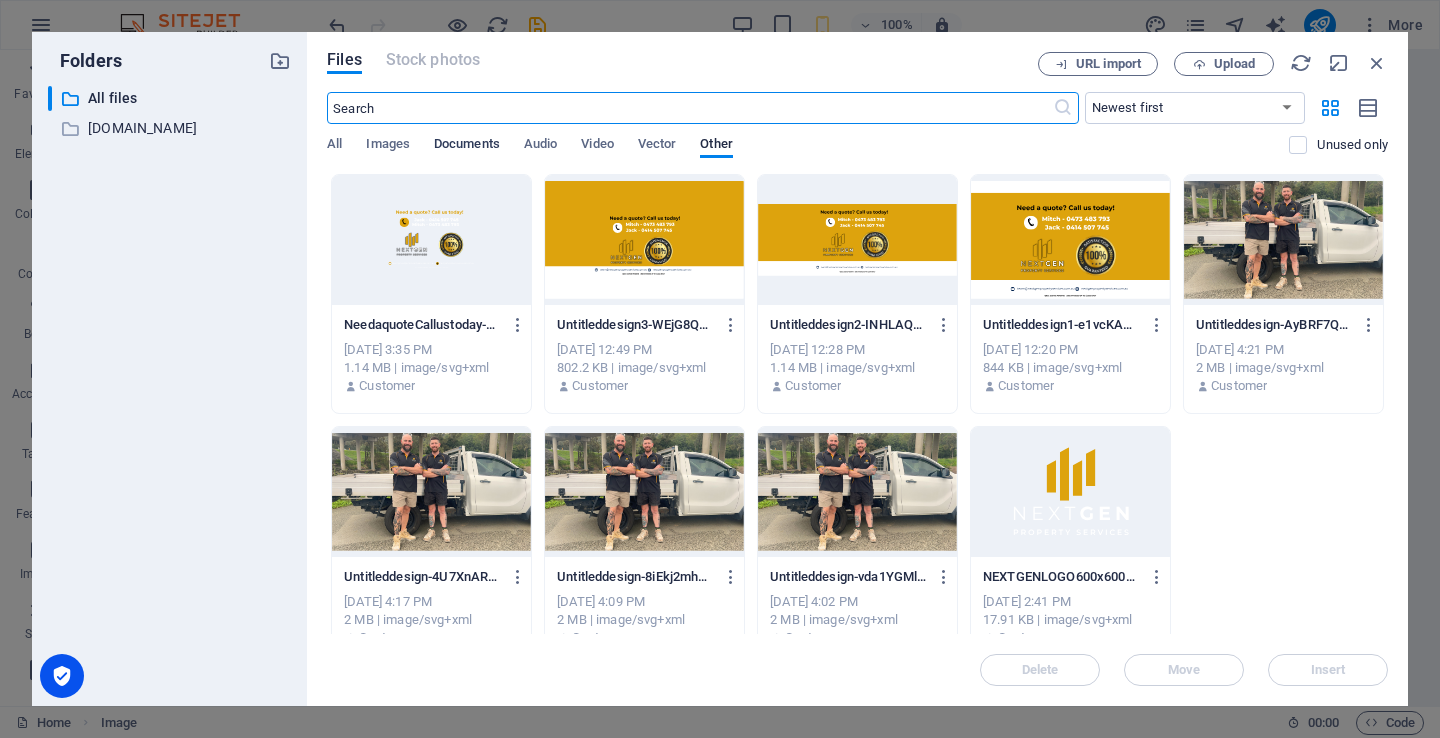 click on "Documents" at bounding box center [467, 146] 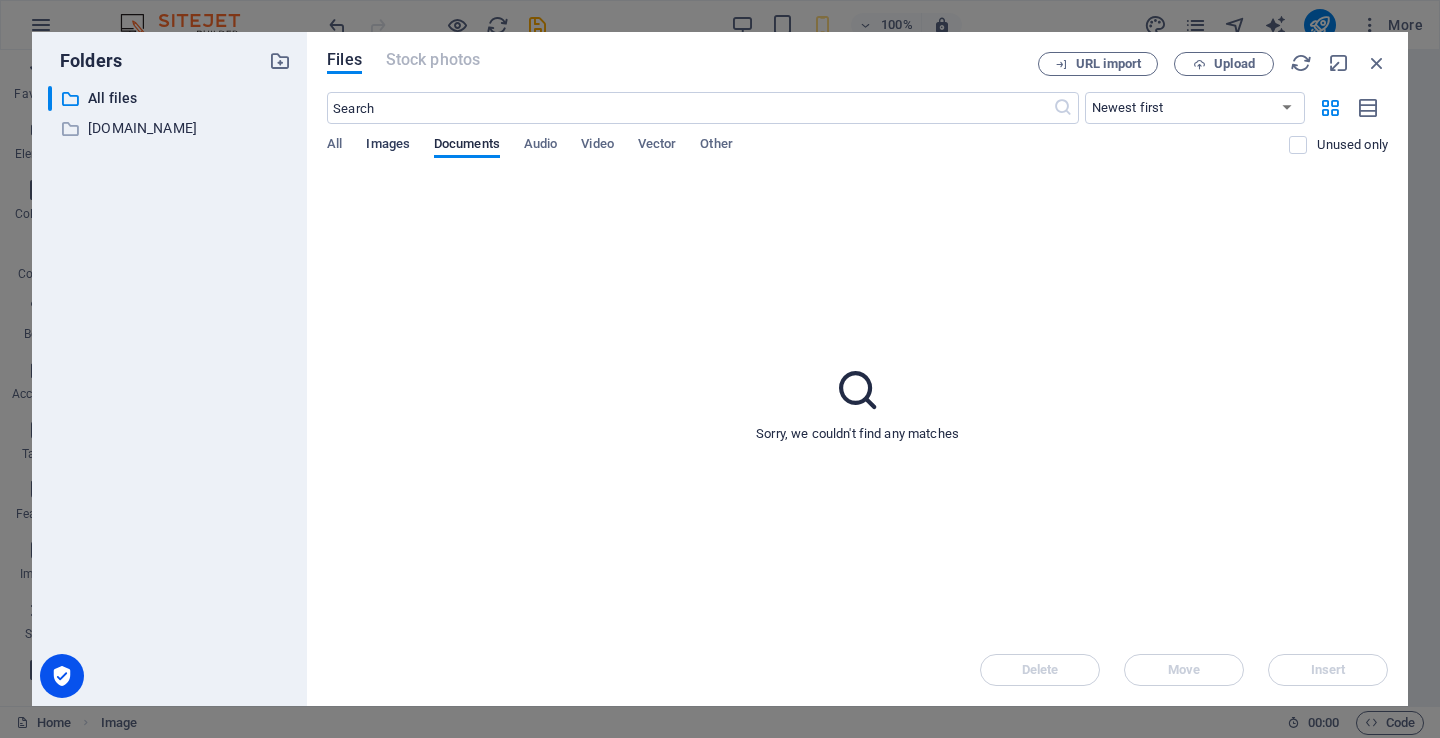 click on "Images" at bounding box center [388, 146] 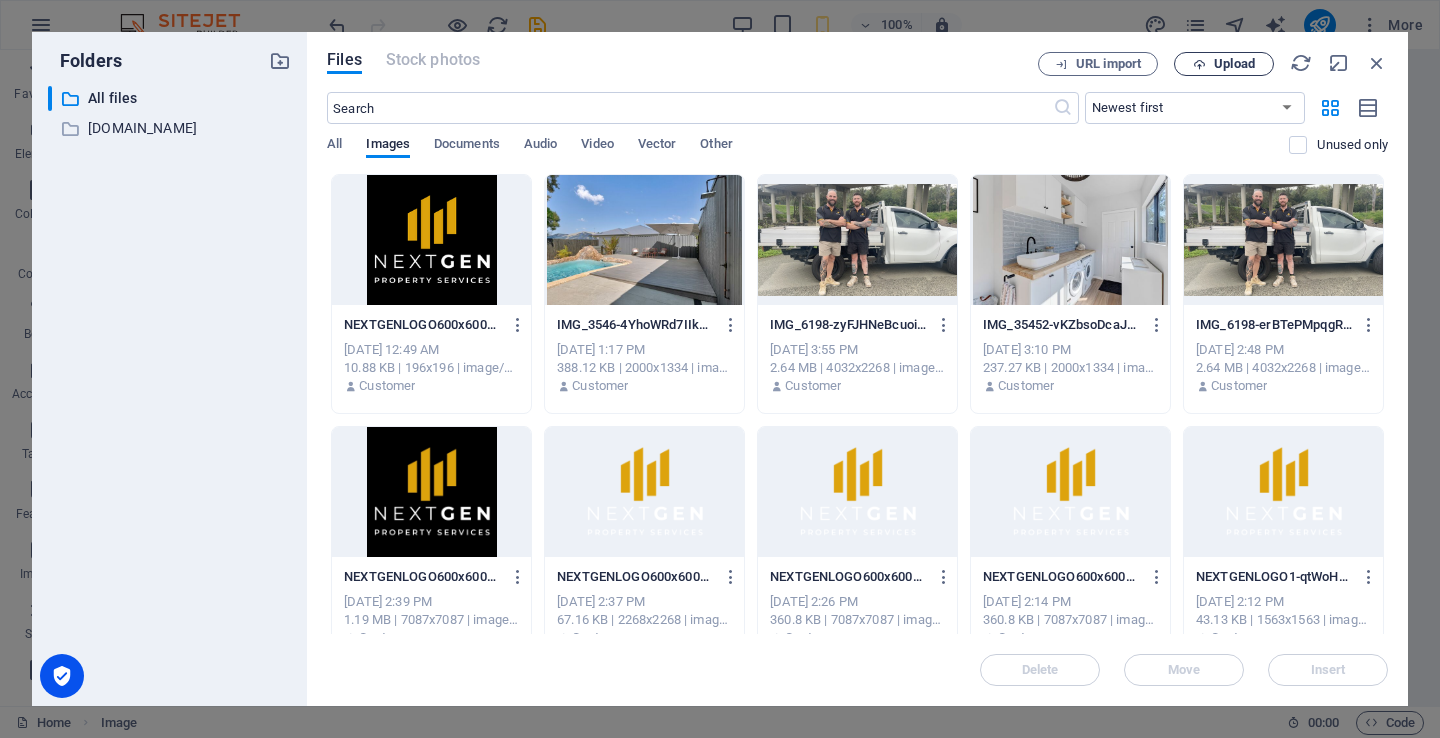 click at bounding box center (1199, 64) 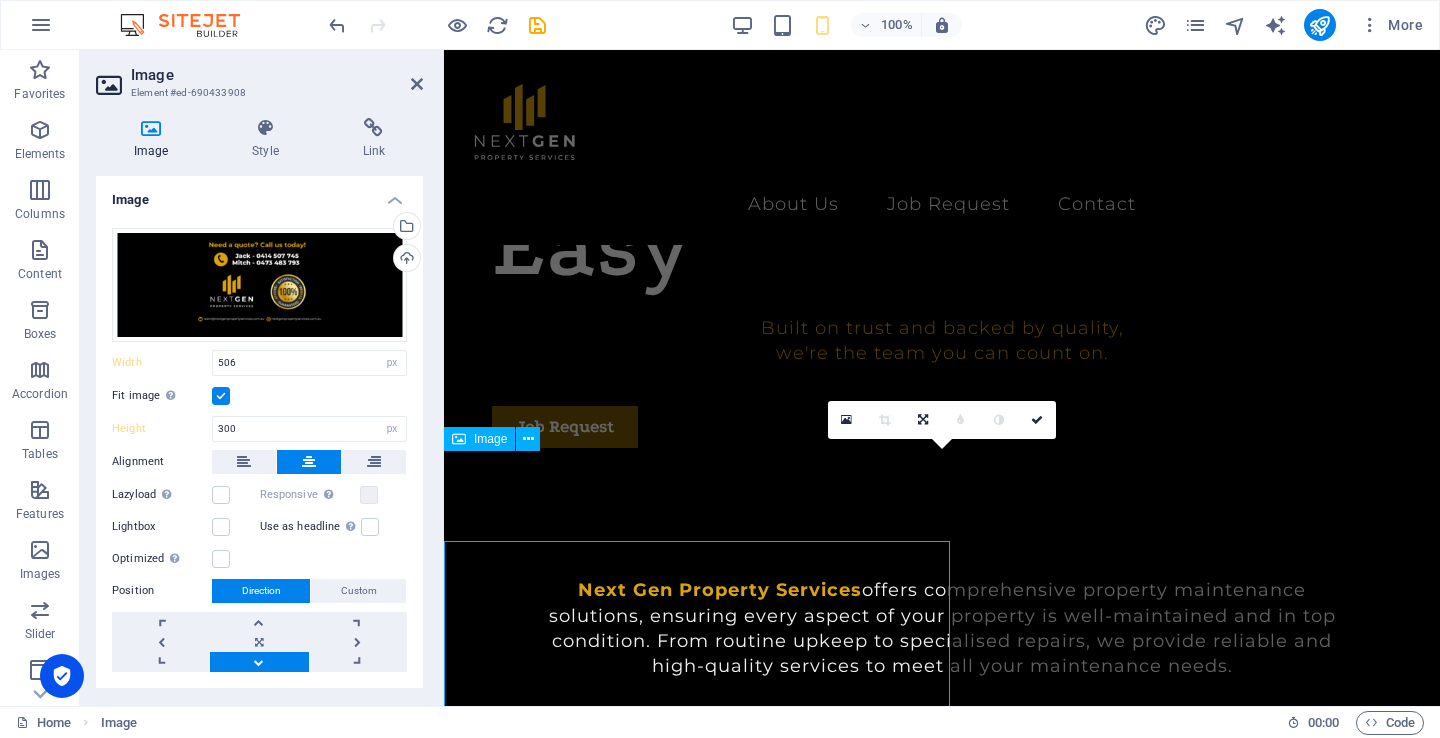 type on "700" 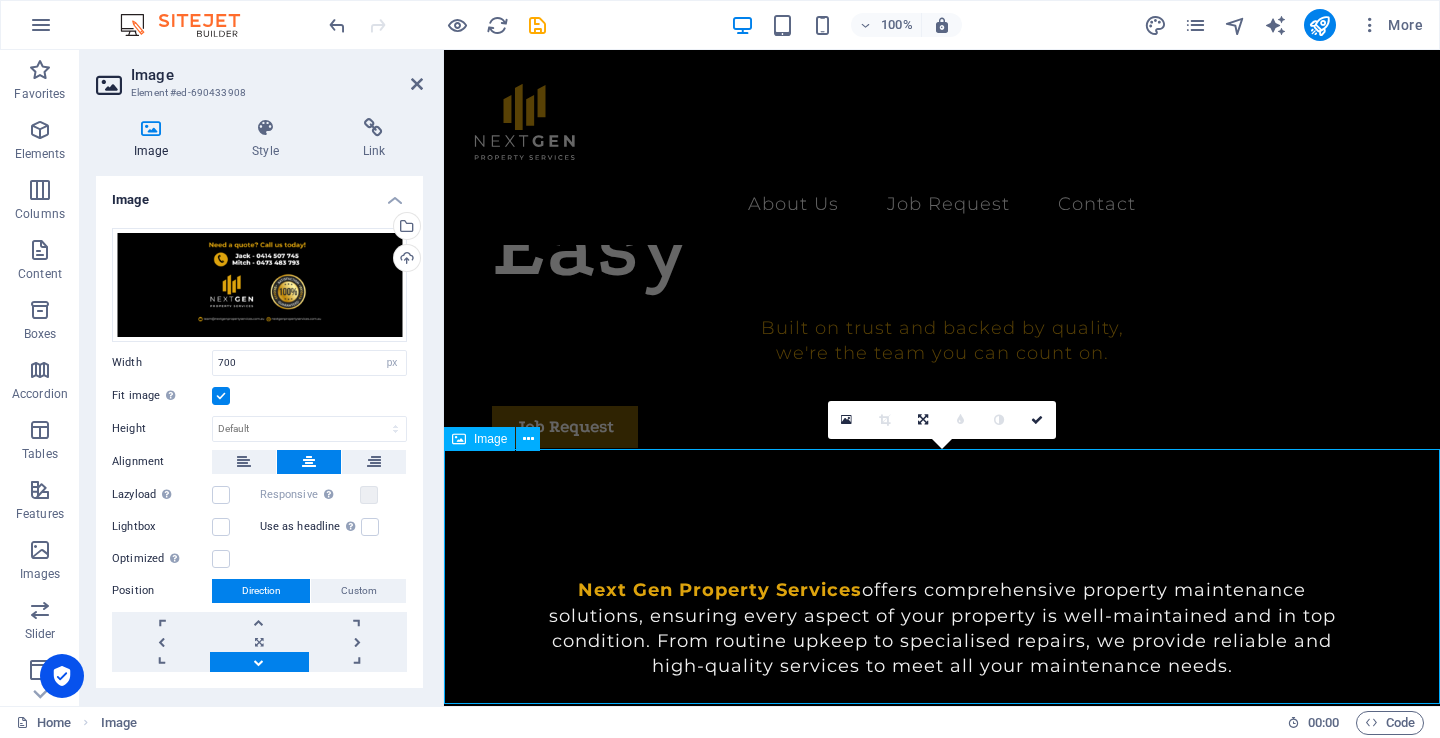 scroll, scrollTop: 963, scrollLeft: 0, axis: vertical 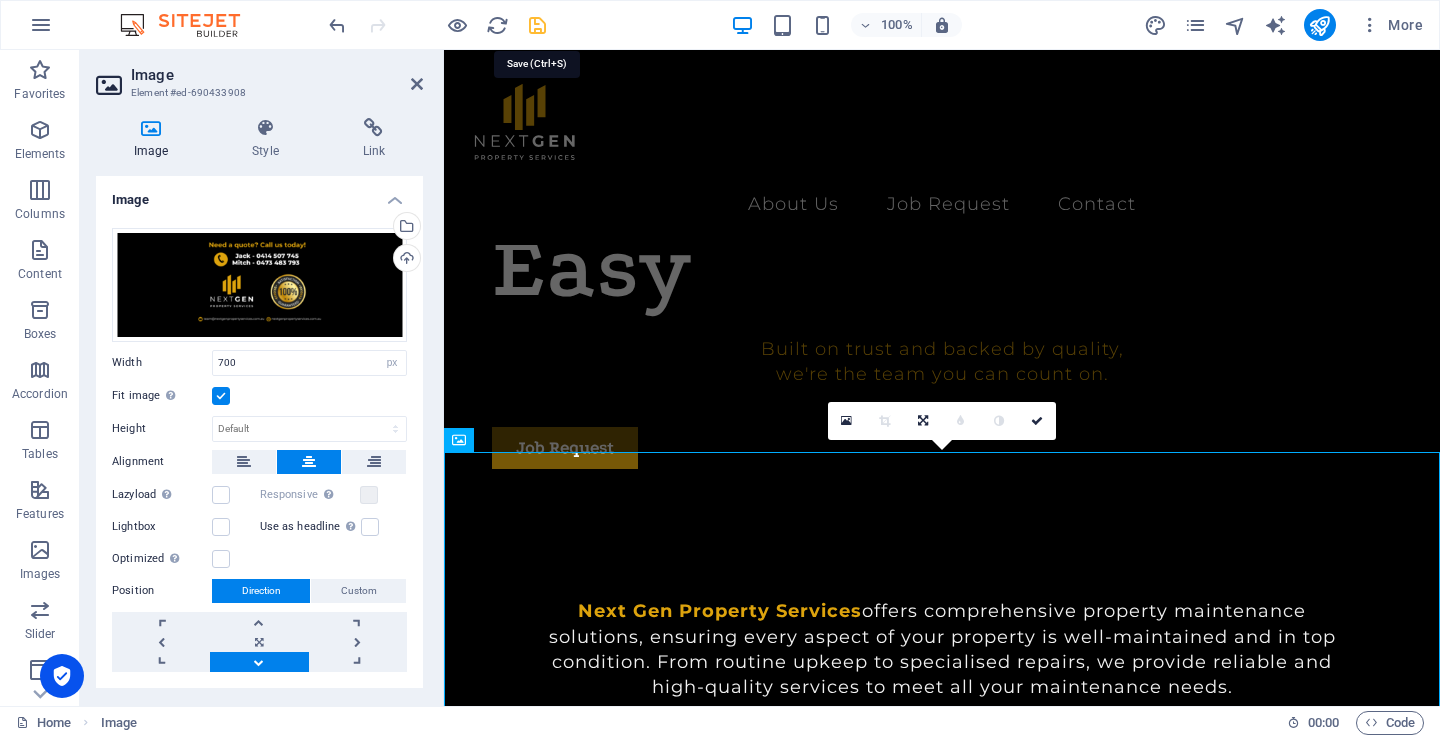 click at bounding box center (537, 25) 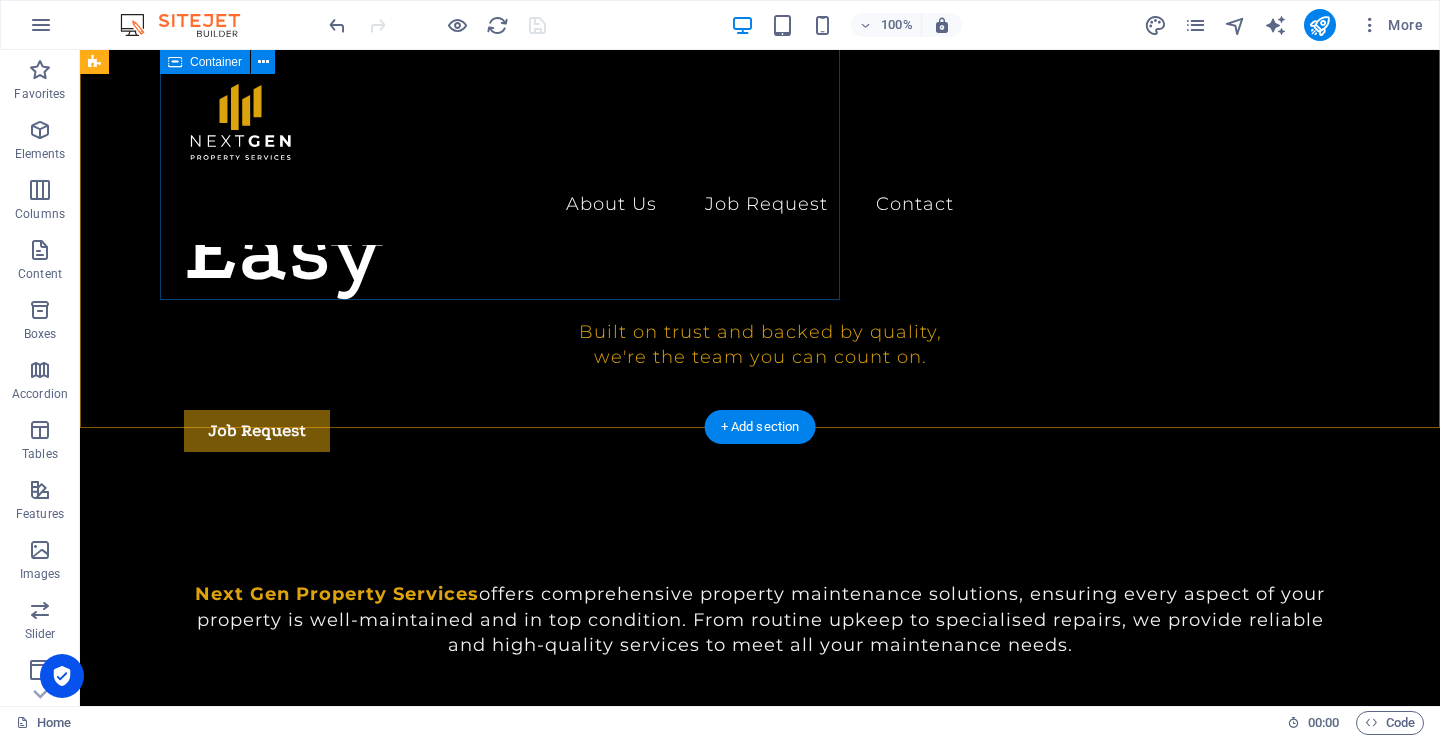 scroll, scrollTop: 1023, scrollLeft: 0, axis: vertical 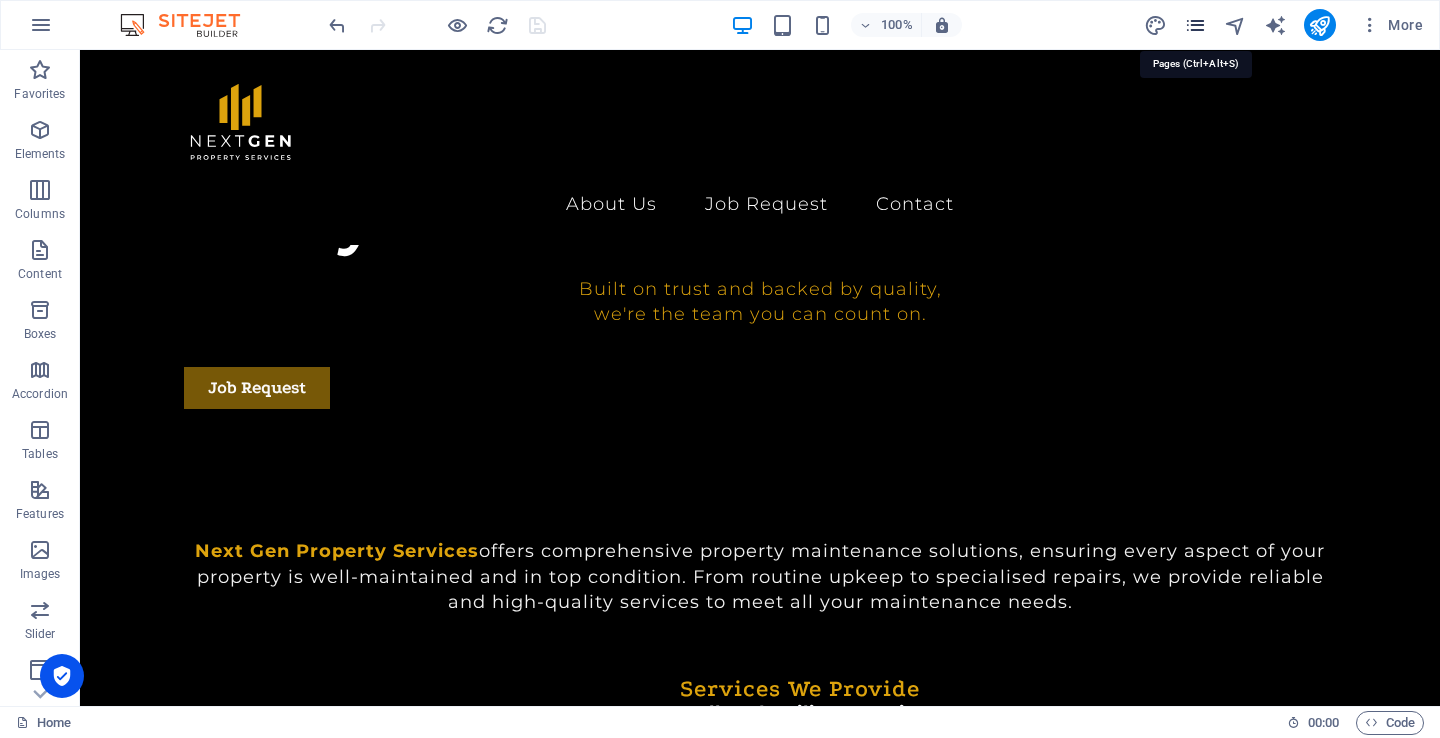 click at bounding box center (1195, 25) 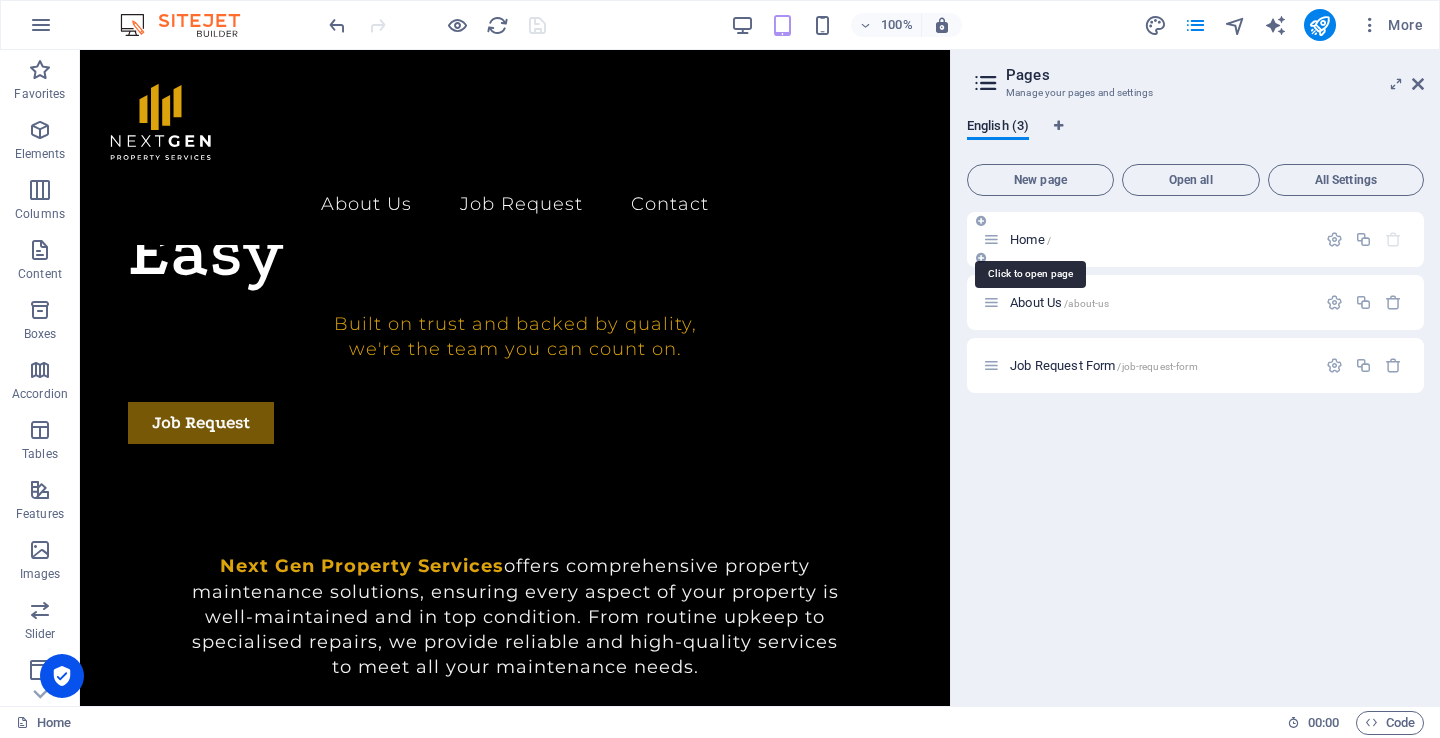 click on "Home /" at bounding box center (1030, 239) 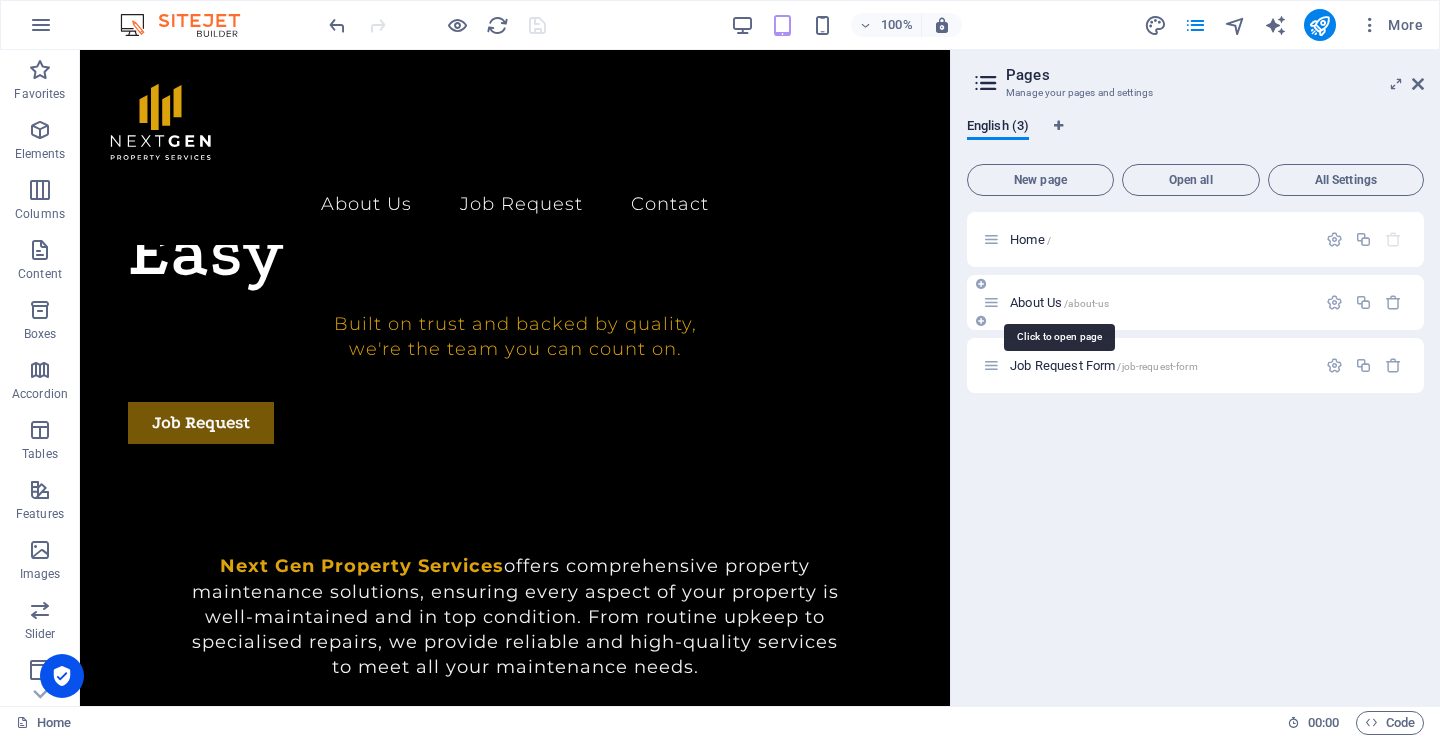 click on "About Us /about-us" at bounding box center [1059, 302] 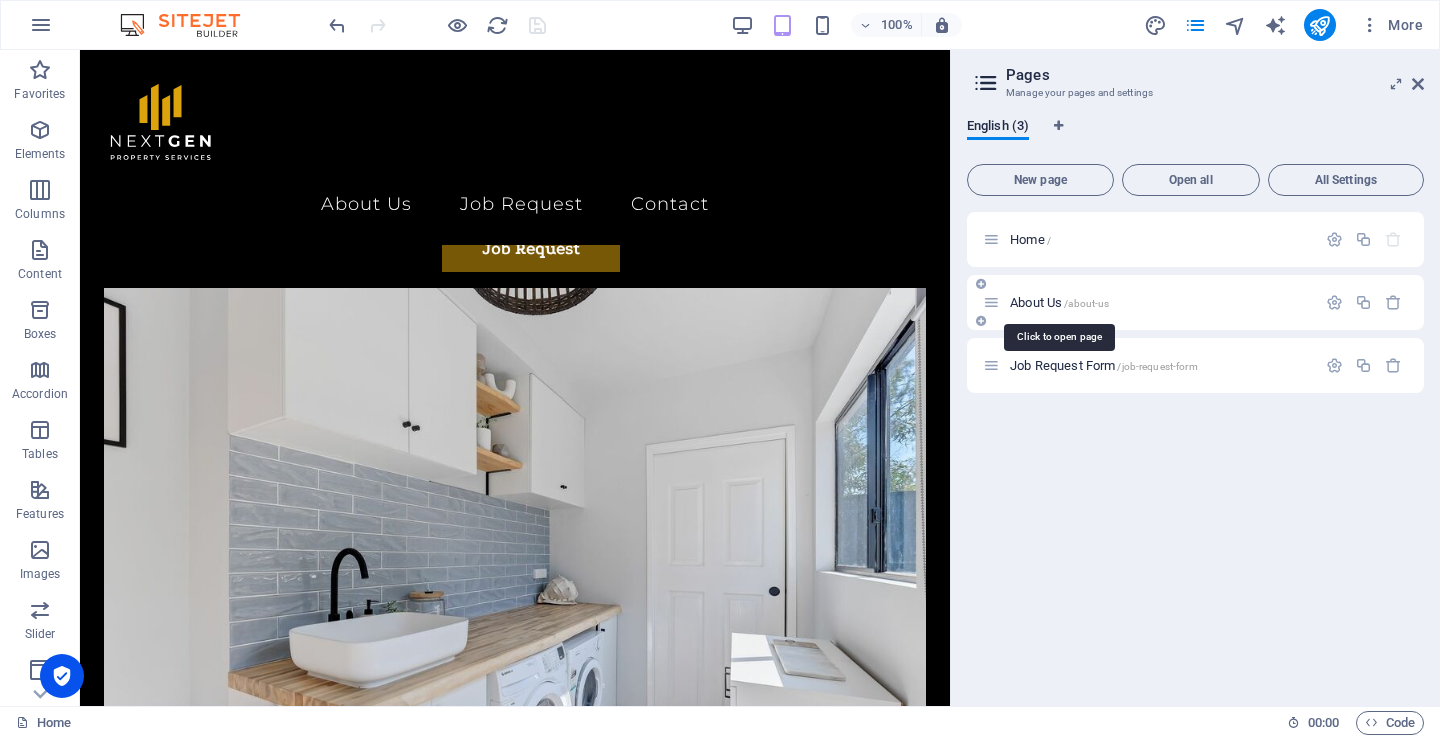 scroll, scrollTop: 0, scrollLeft: 0, axis: both 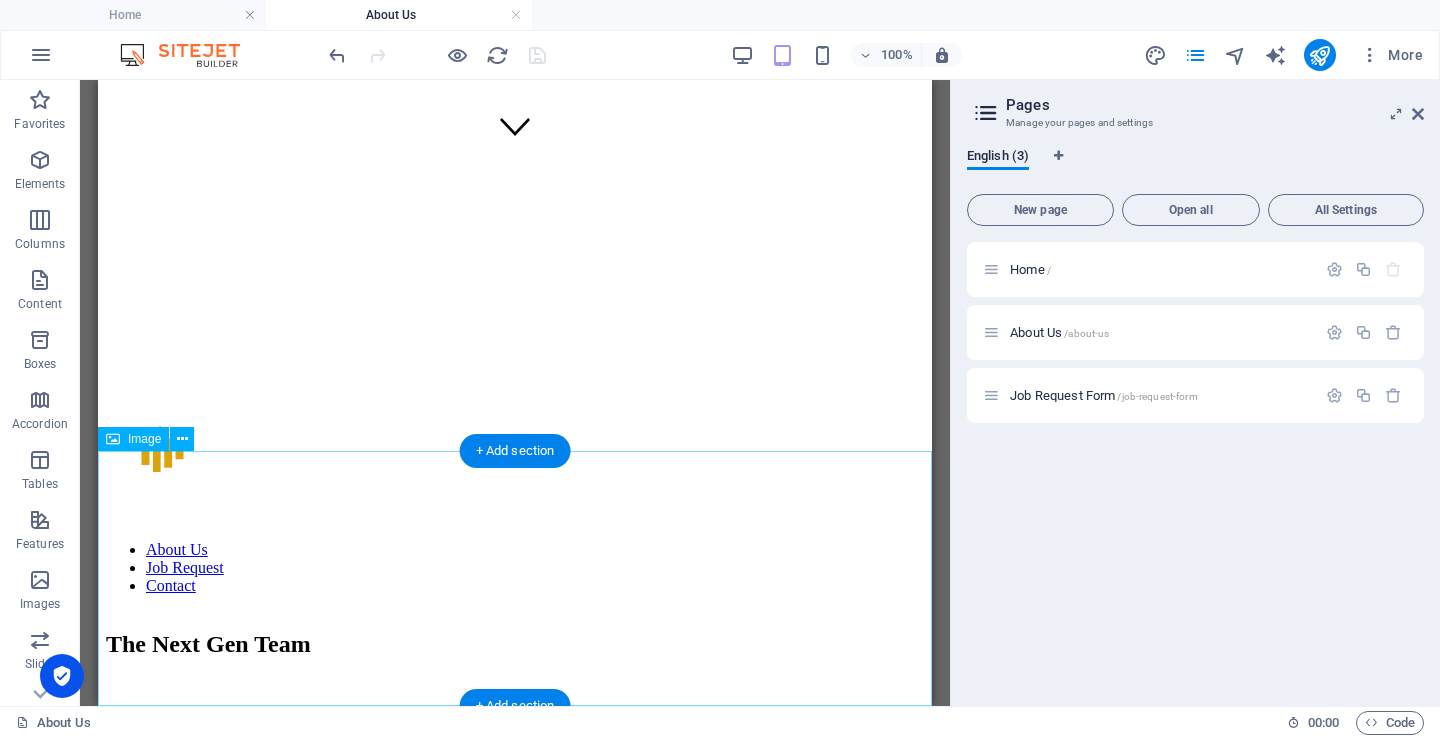 click at bounding box center [515, 3546] 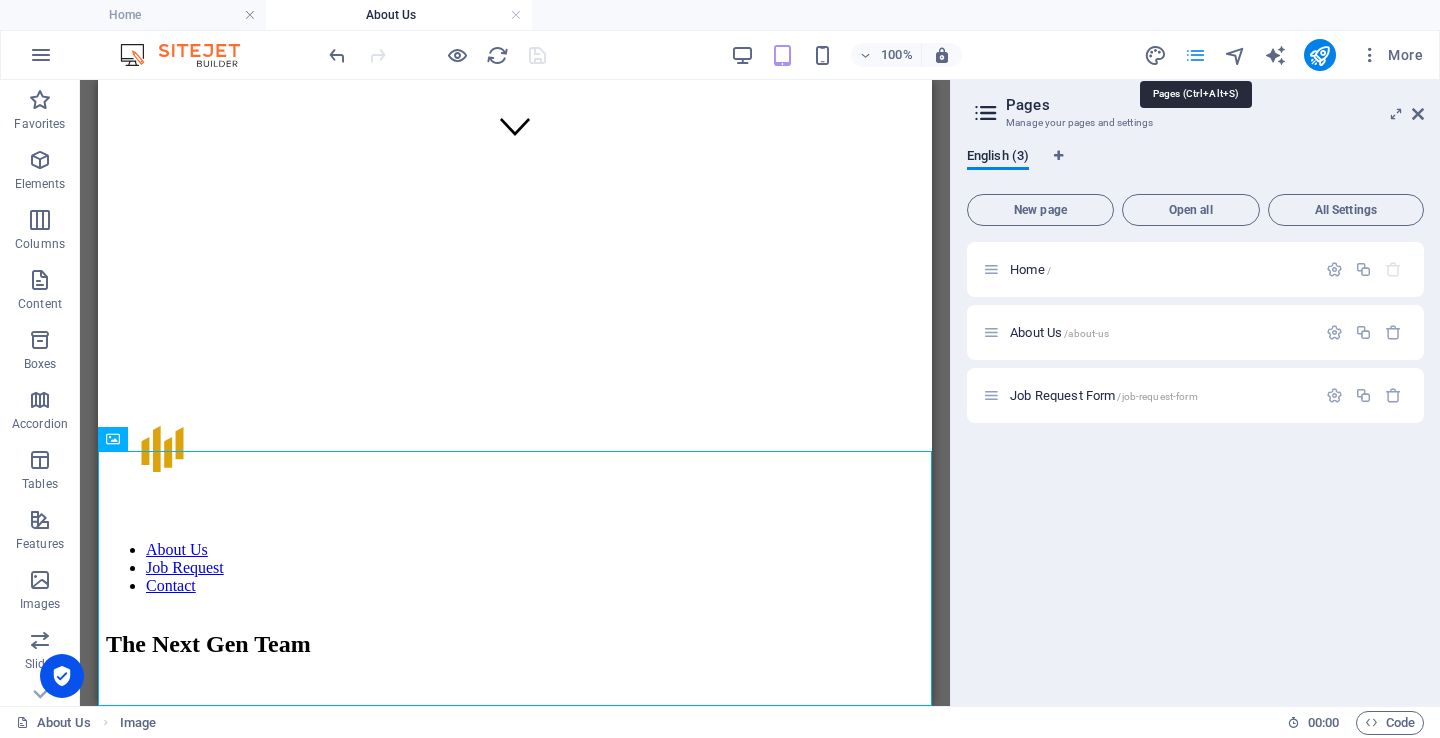 click at bounding box center [1195, 55] 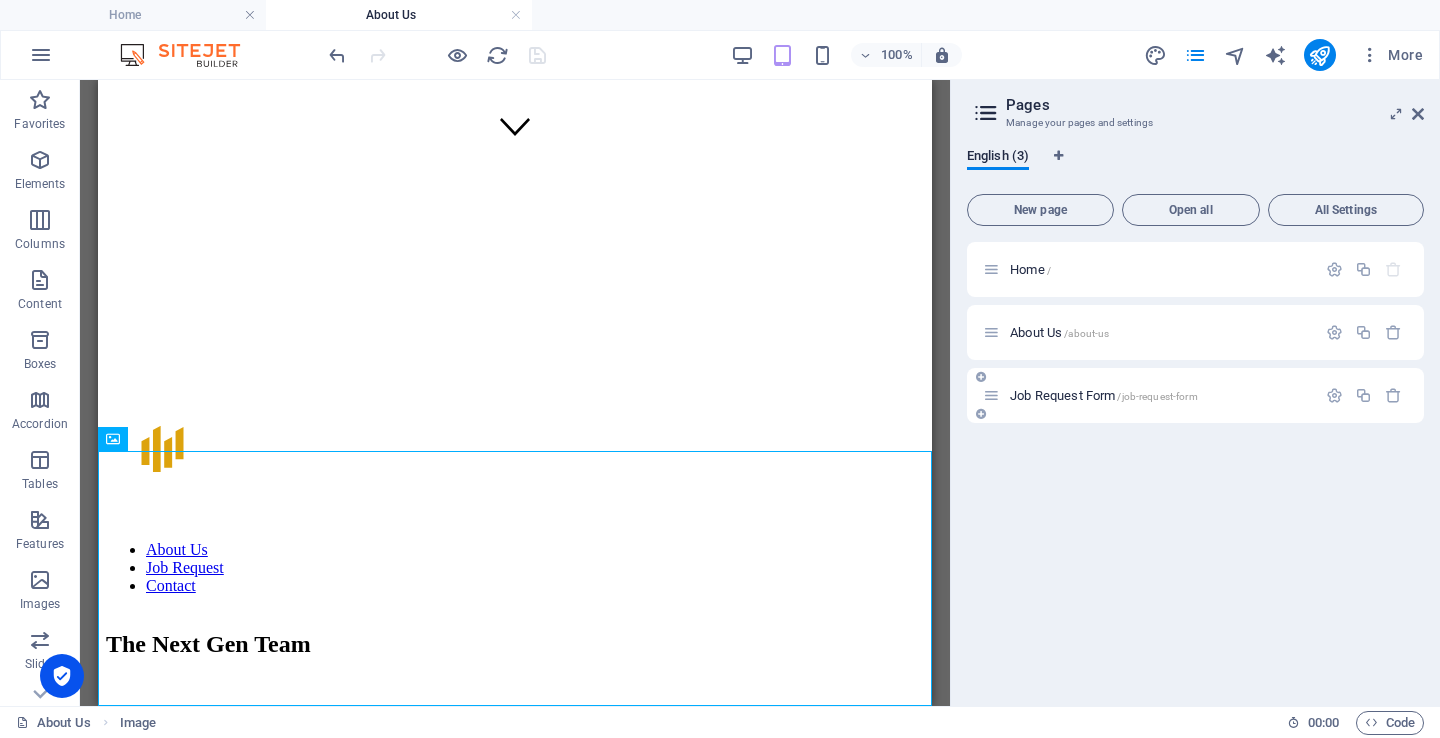 click on "Job Request Form /job-request-form" at bounding box center [1104, 395] 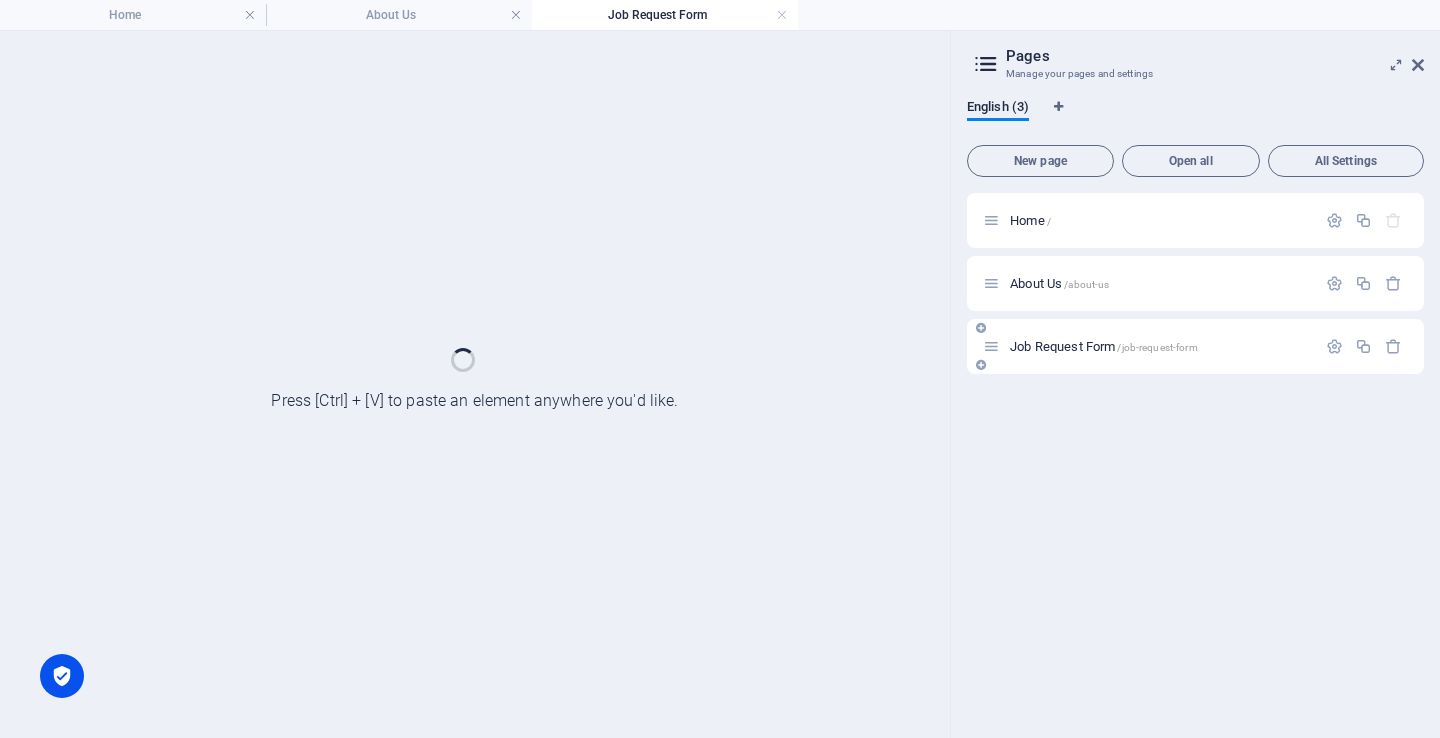scroll, scrollTop: 0, scrollLeft: 0, axis: both 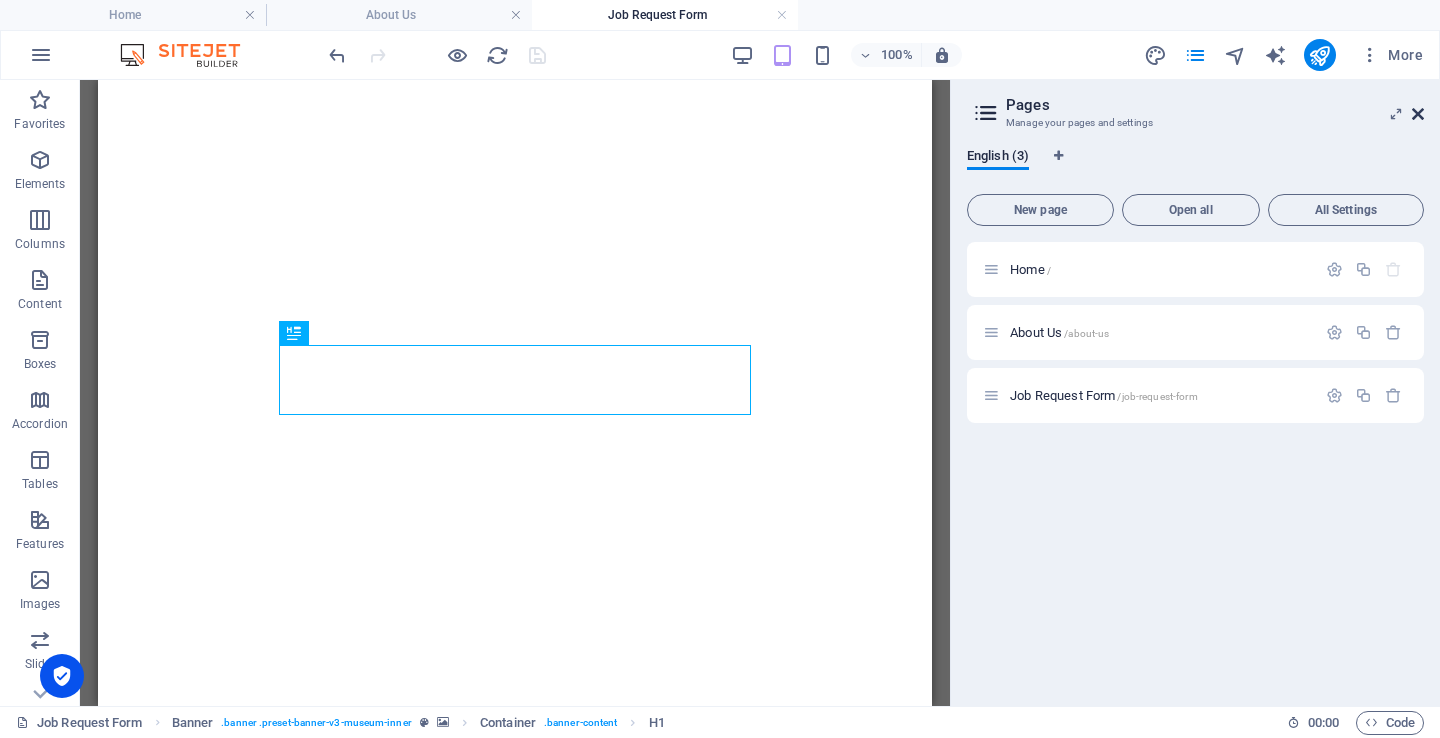 click on "More" at bounding box center [1391, 55] 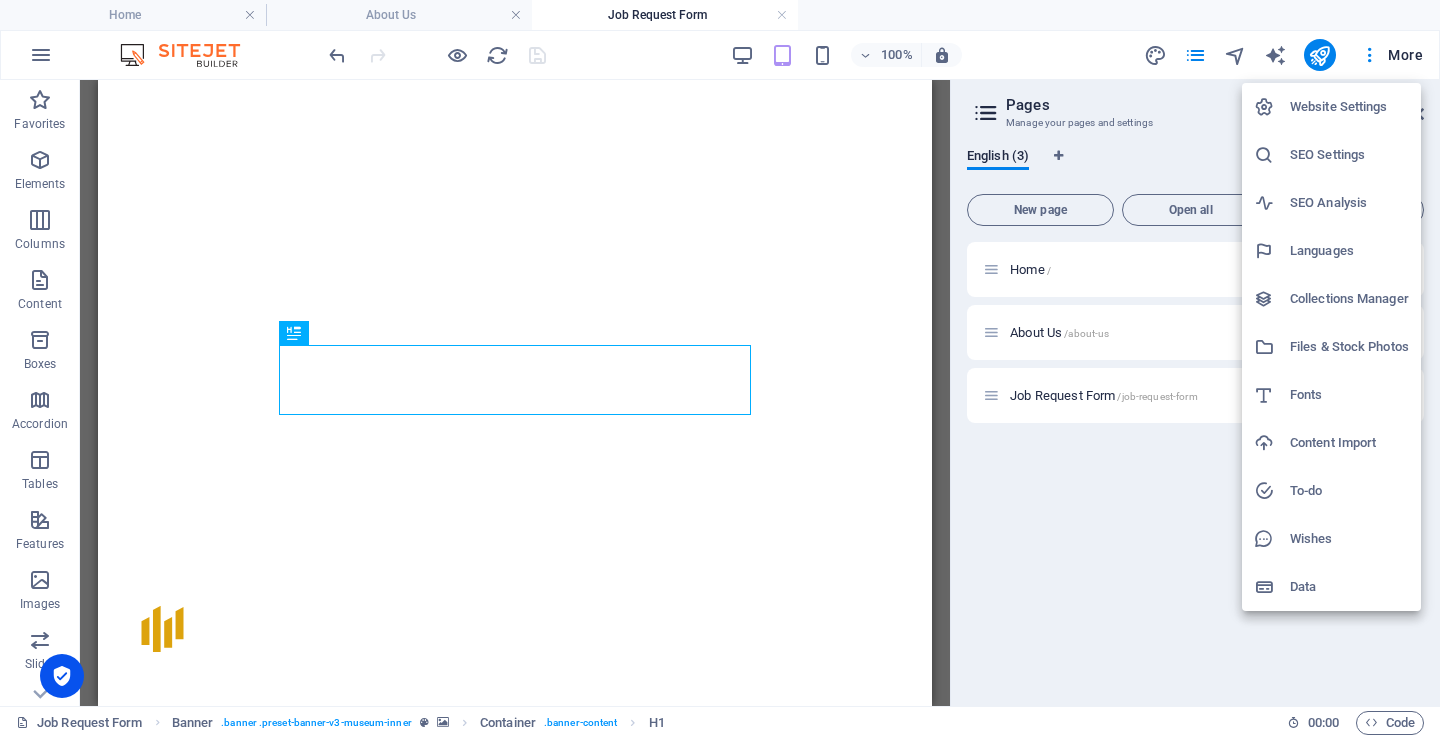 scroll, scrollTop: 0, scrollLeft: 0, axis: both 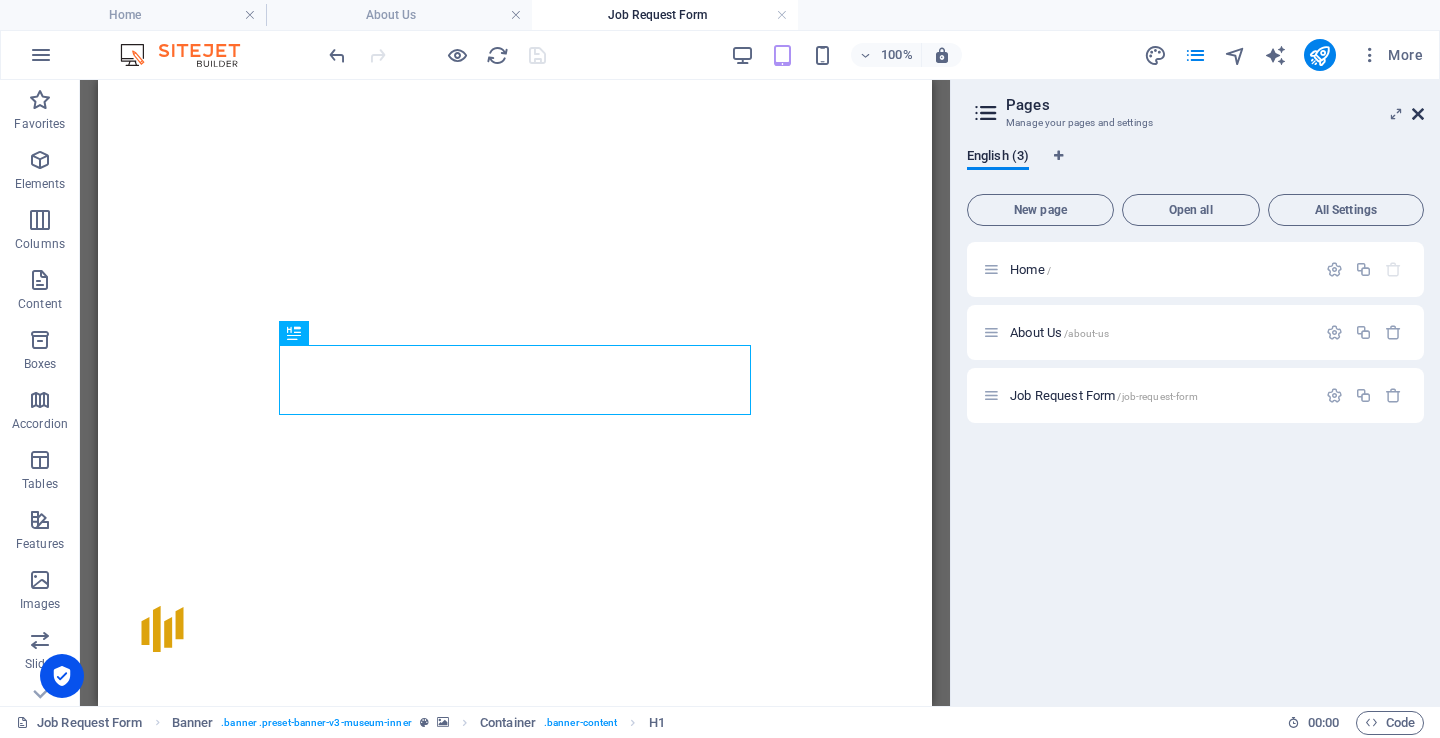 click at bounding box center [1418, 114] 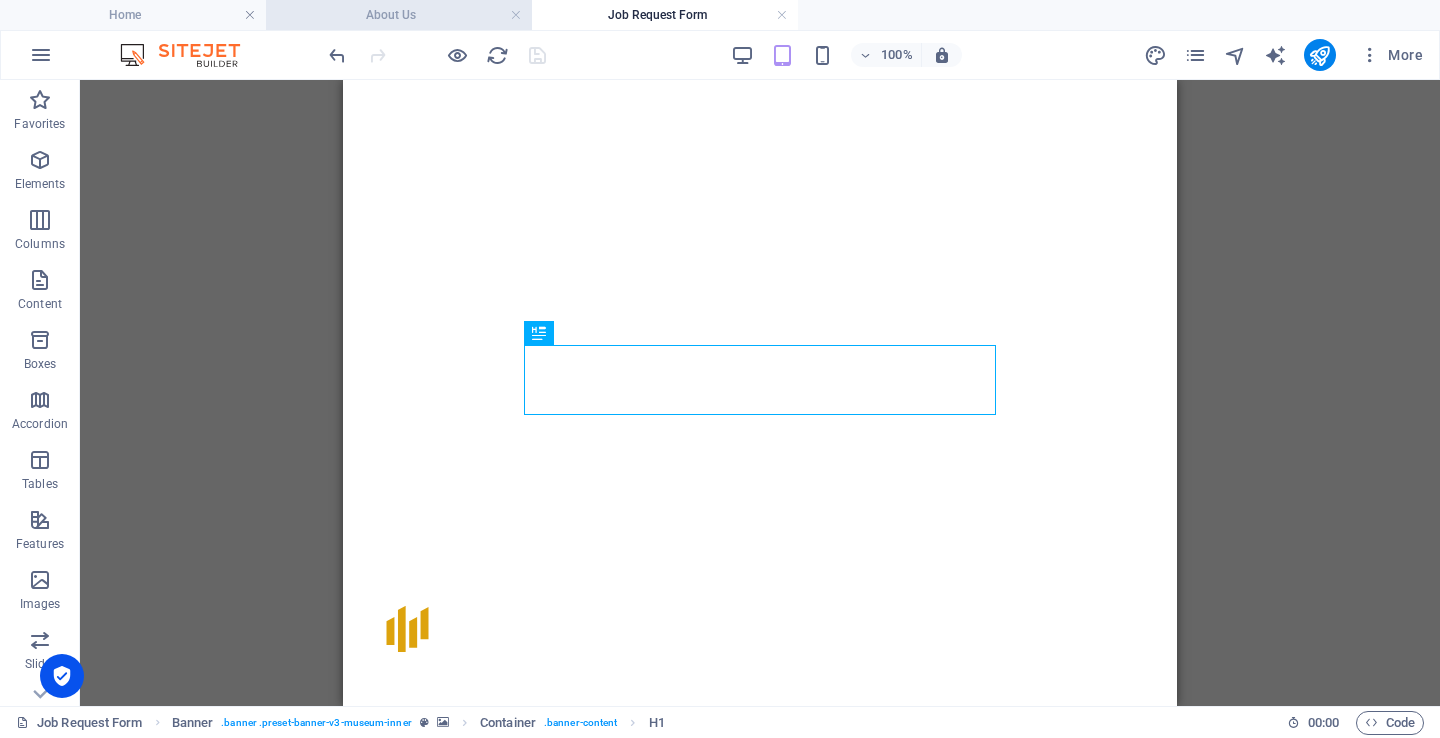 click on "About Us" at bounding box center (399, 15) 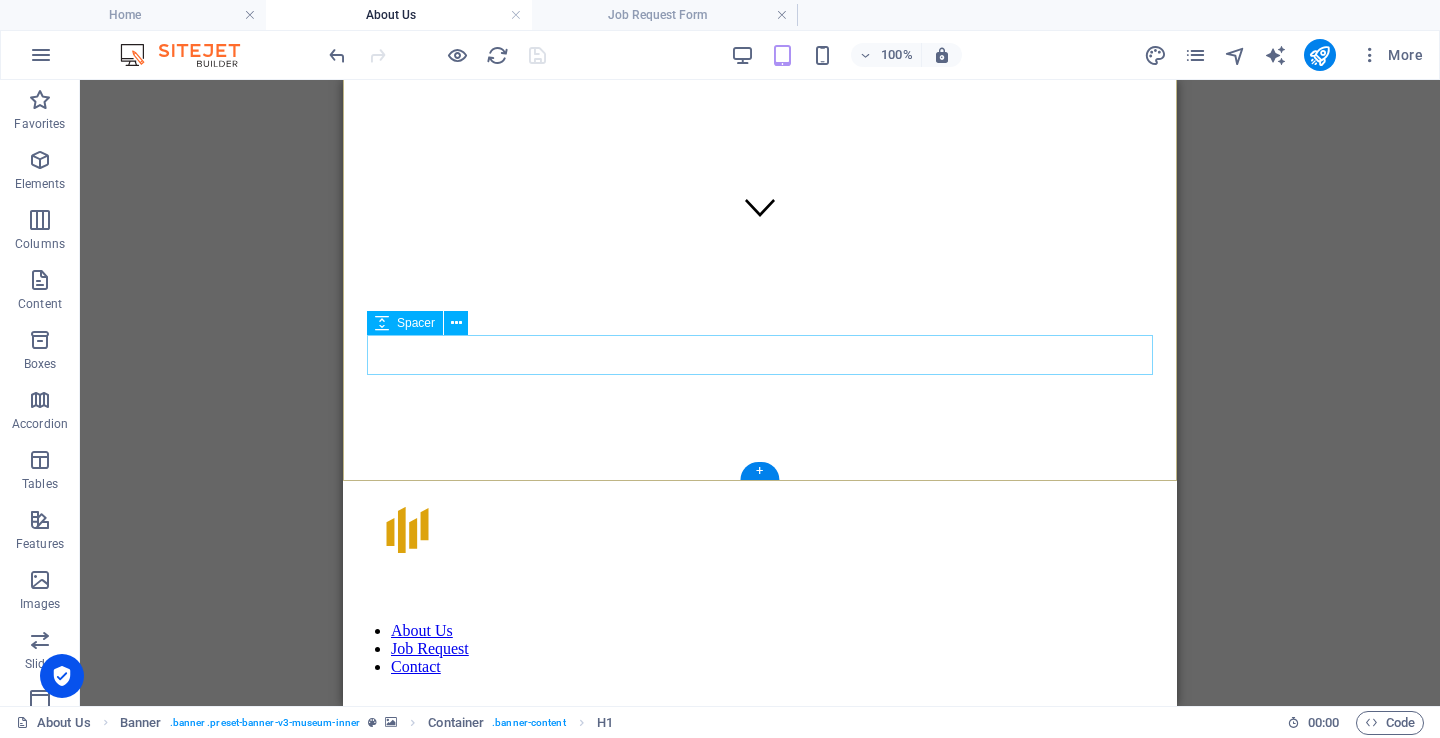scroll, scrollTop: 545, scrollLeft: 0, axis: vertical 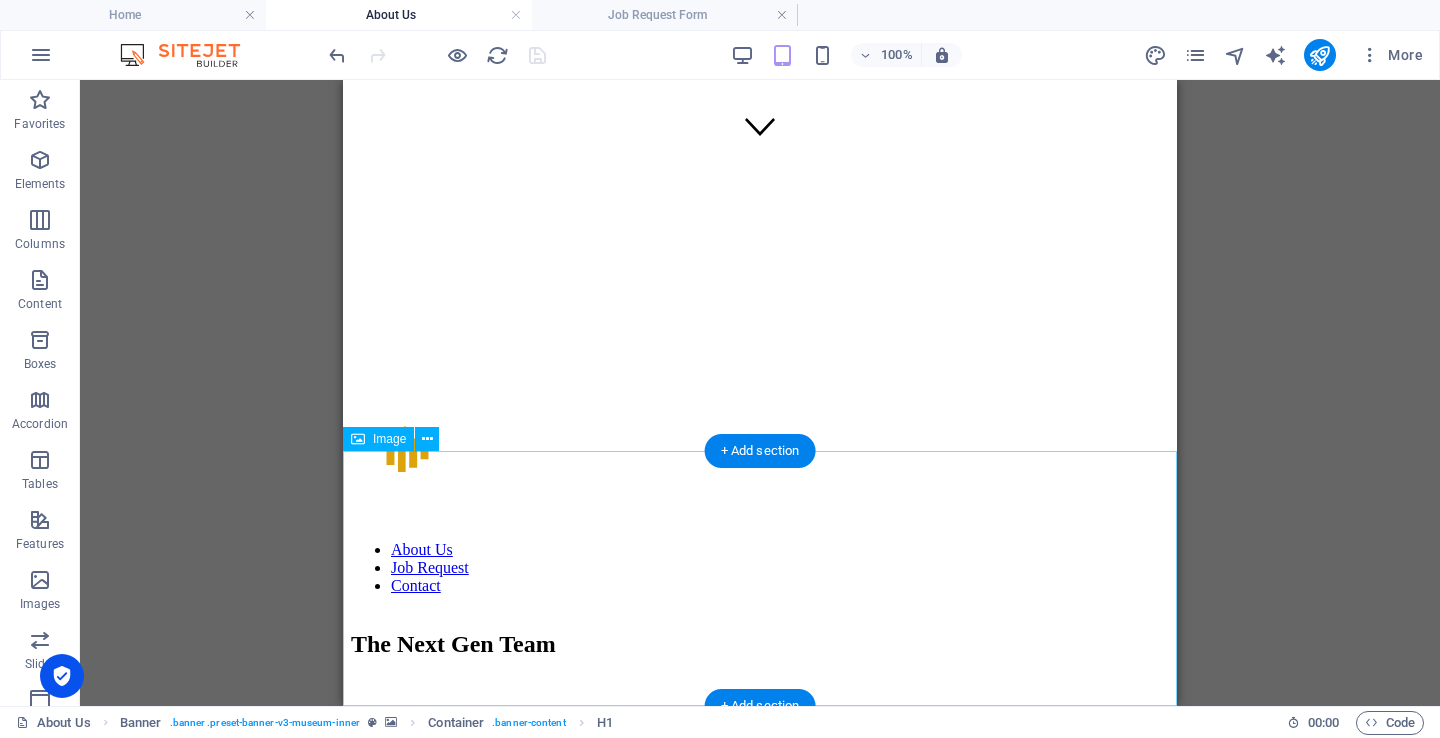 click at bounding box center (760, 3546) 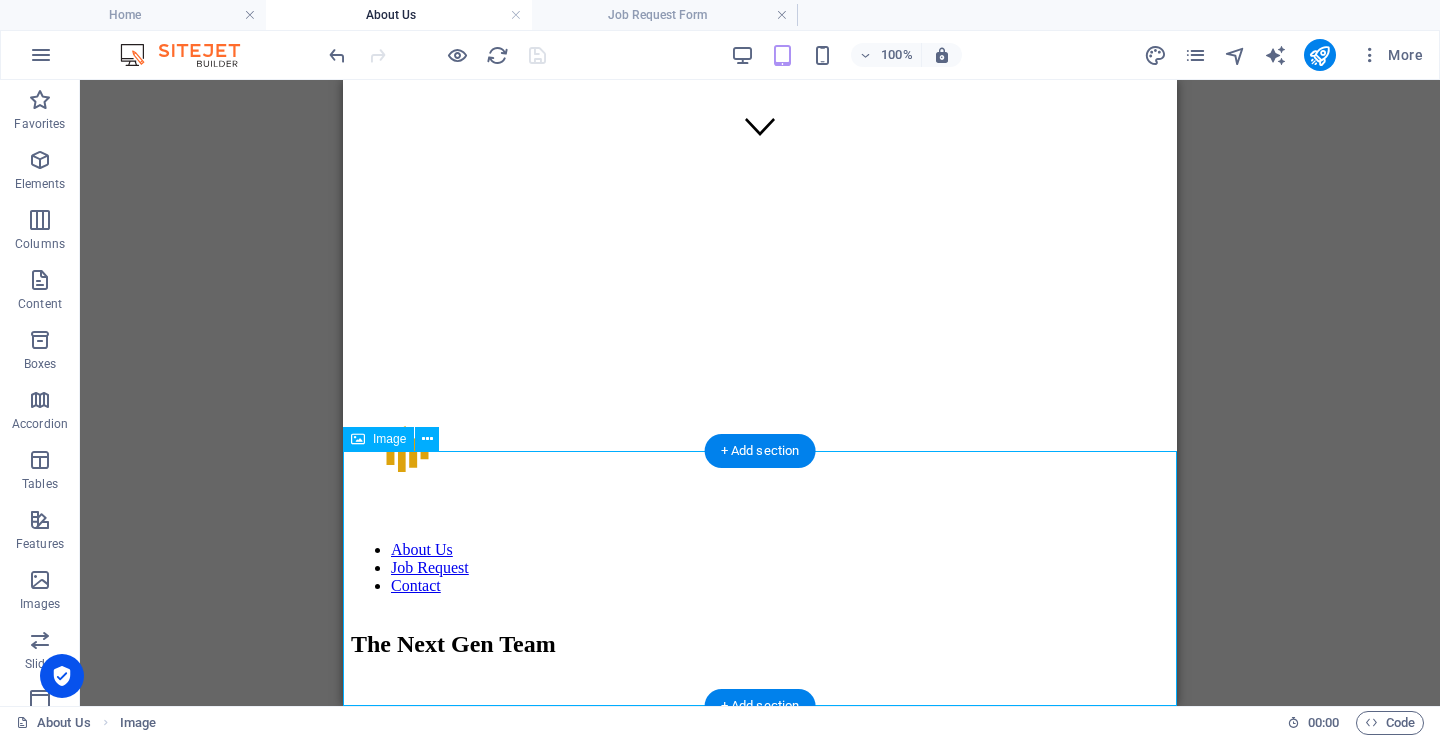 click at bounding box center (760, 3546) 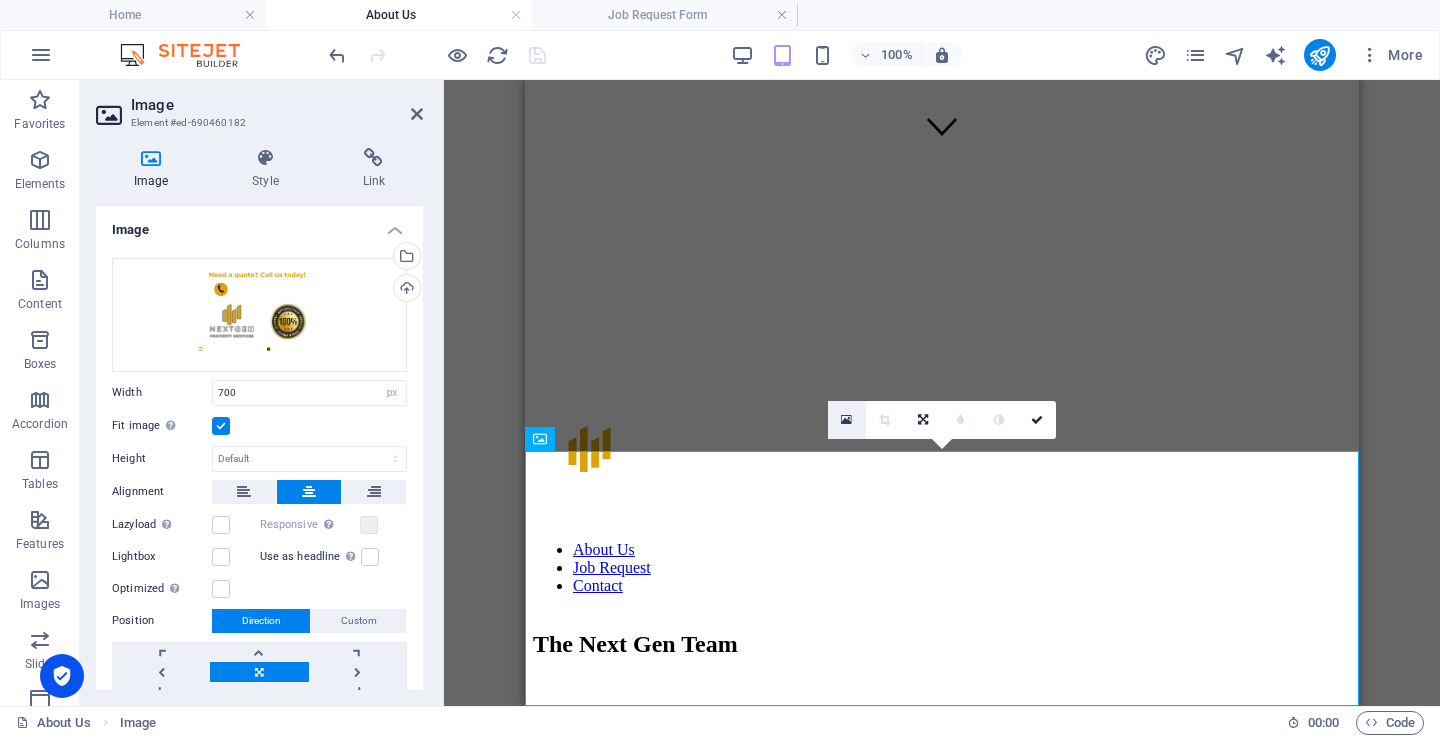 click at bounding box center [846, 420] 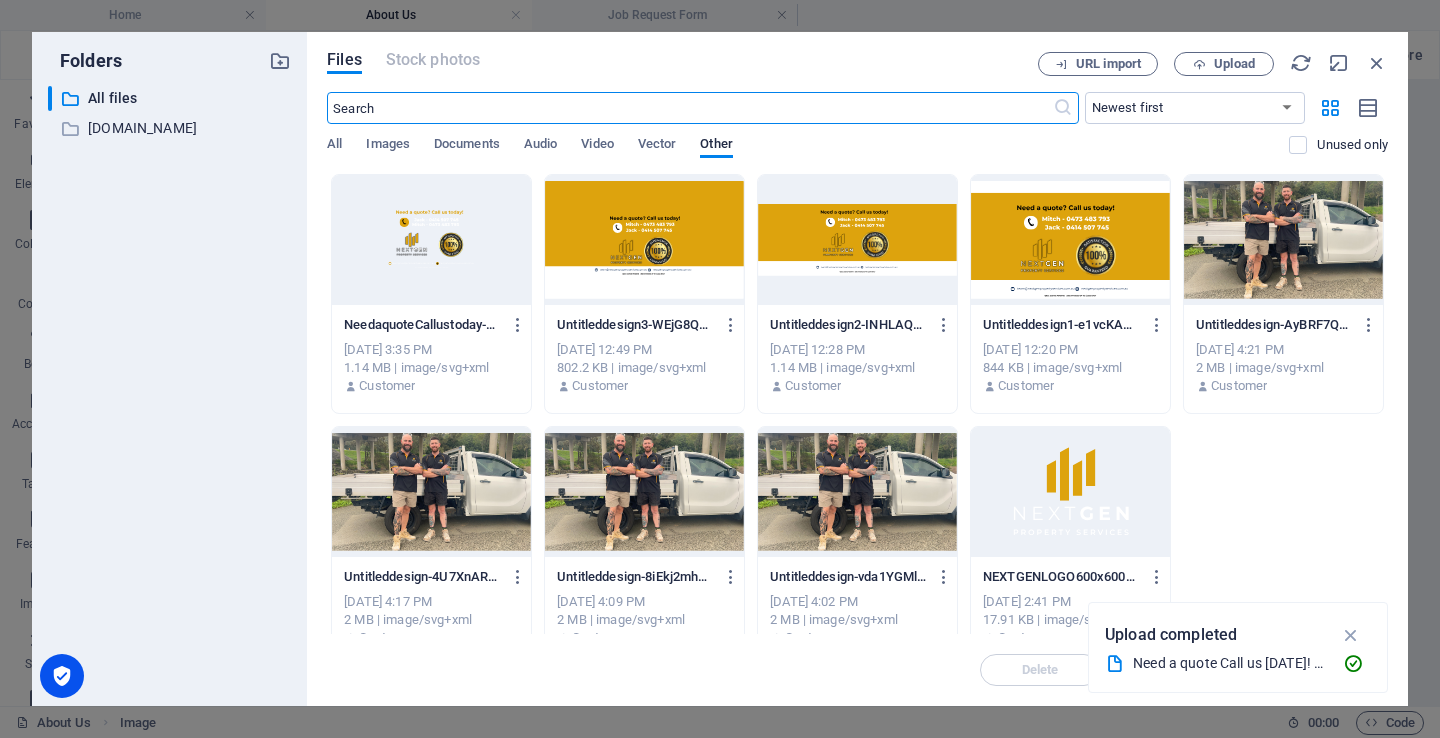 type on "300" 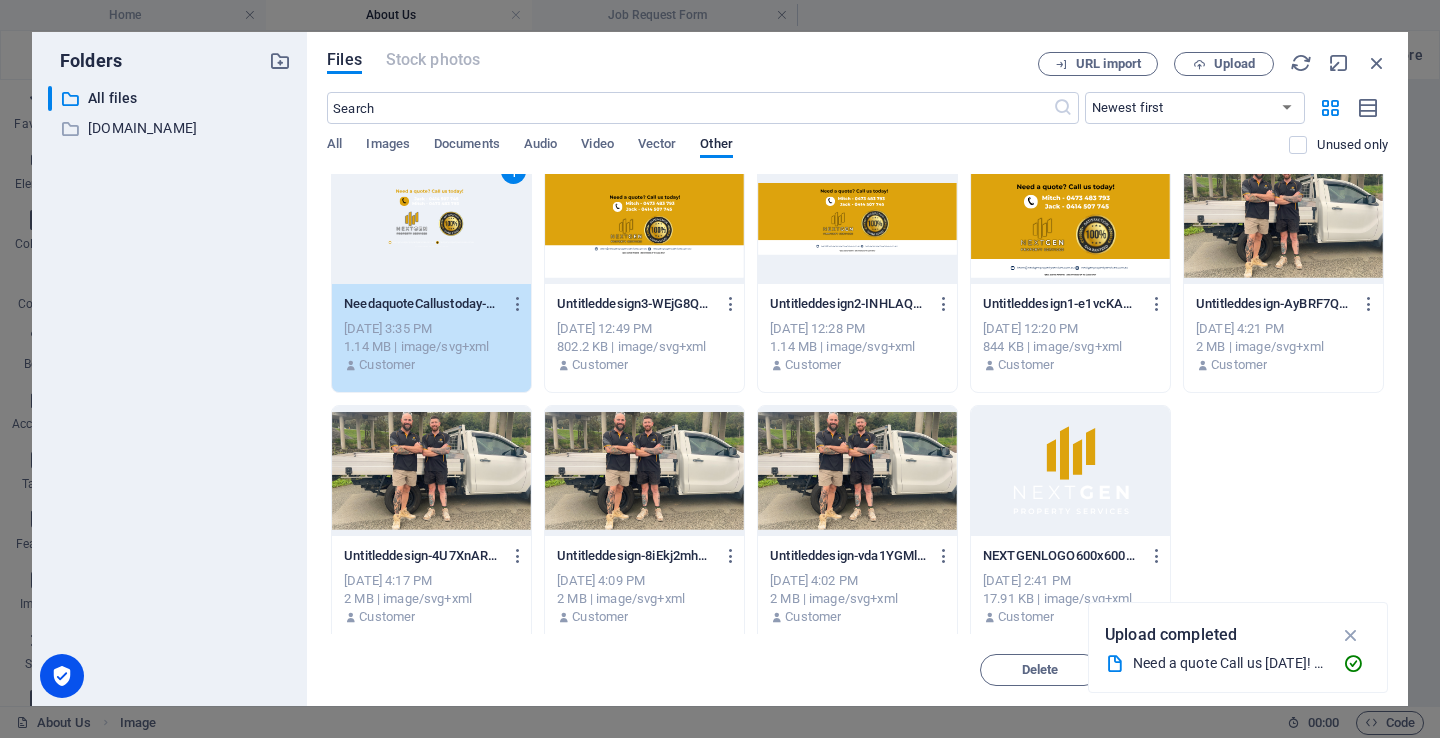 scroll, scrollTop: 0, scrollLeft: 0, axis: both 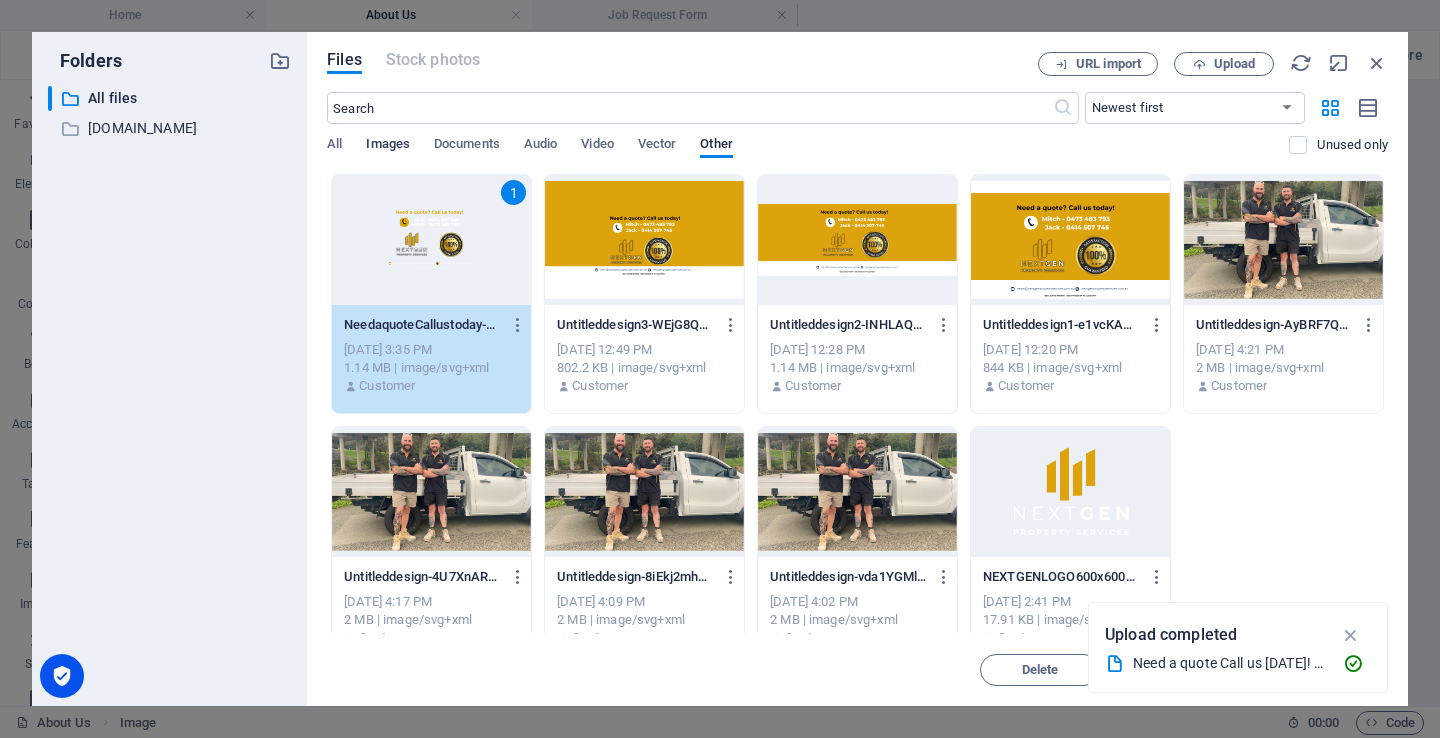 click on "Images" at bounding box center [388, 146] 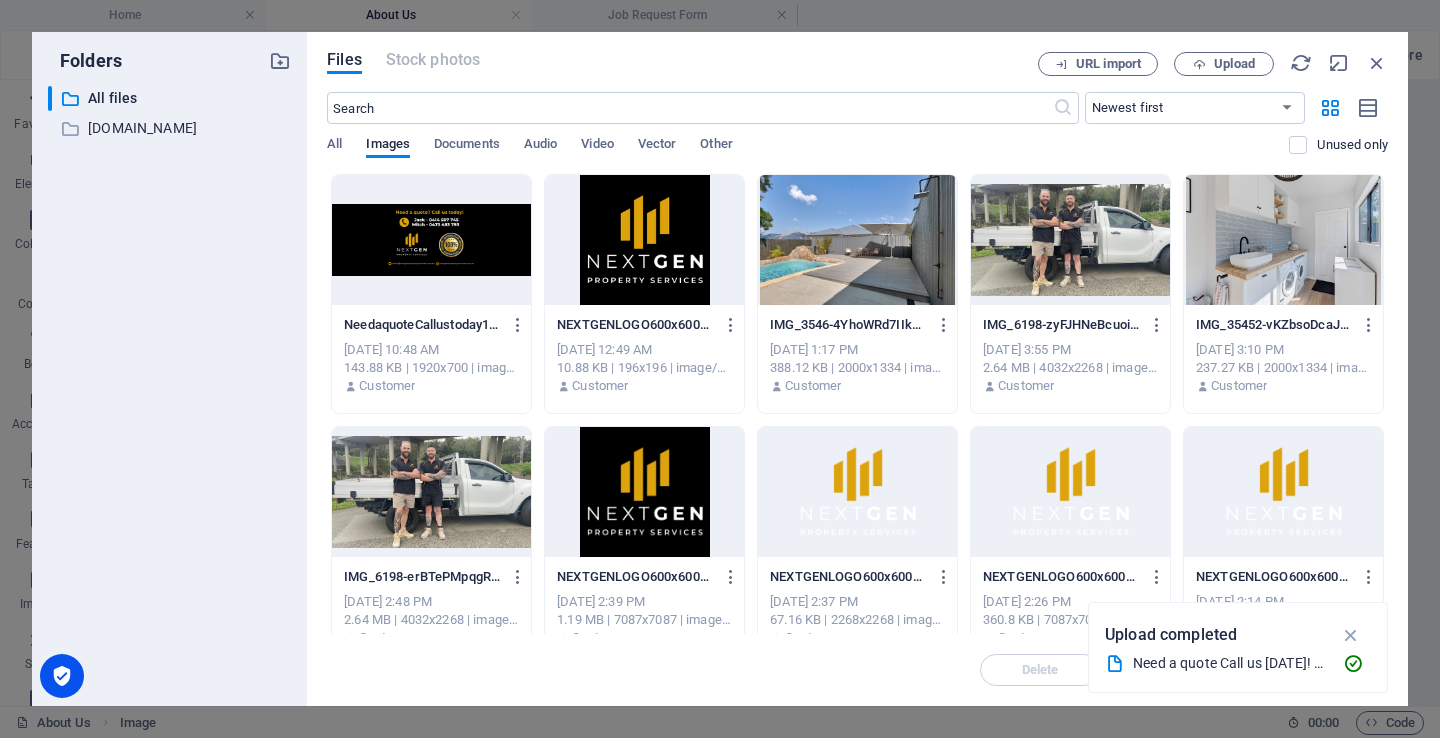 click at bounding box center [431, 240] 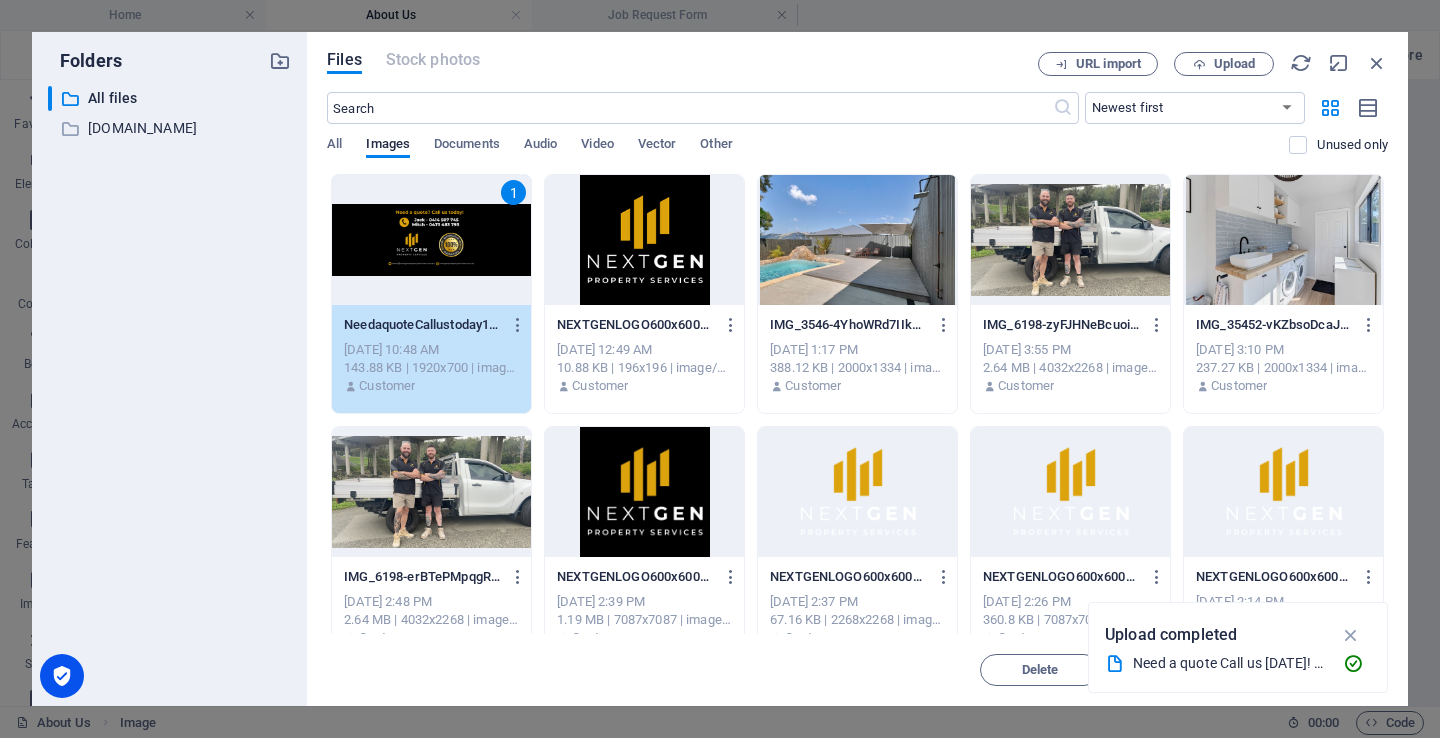 click on "1" at bounding box center [431, 240] 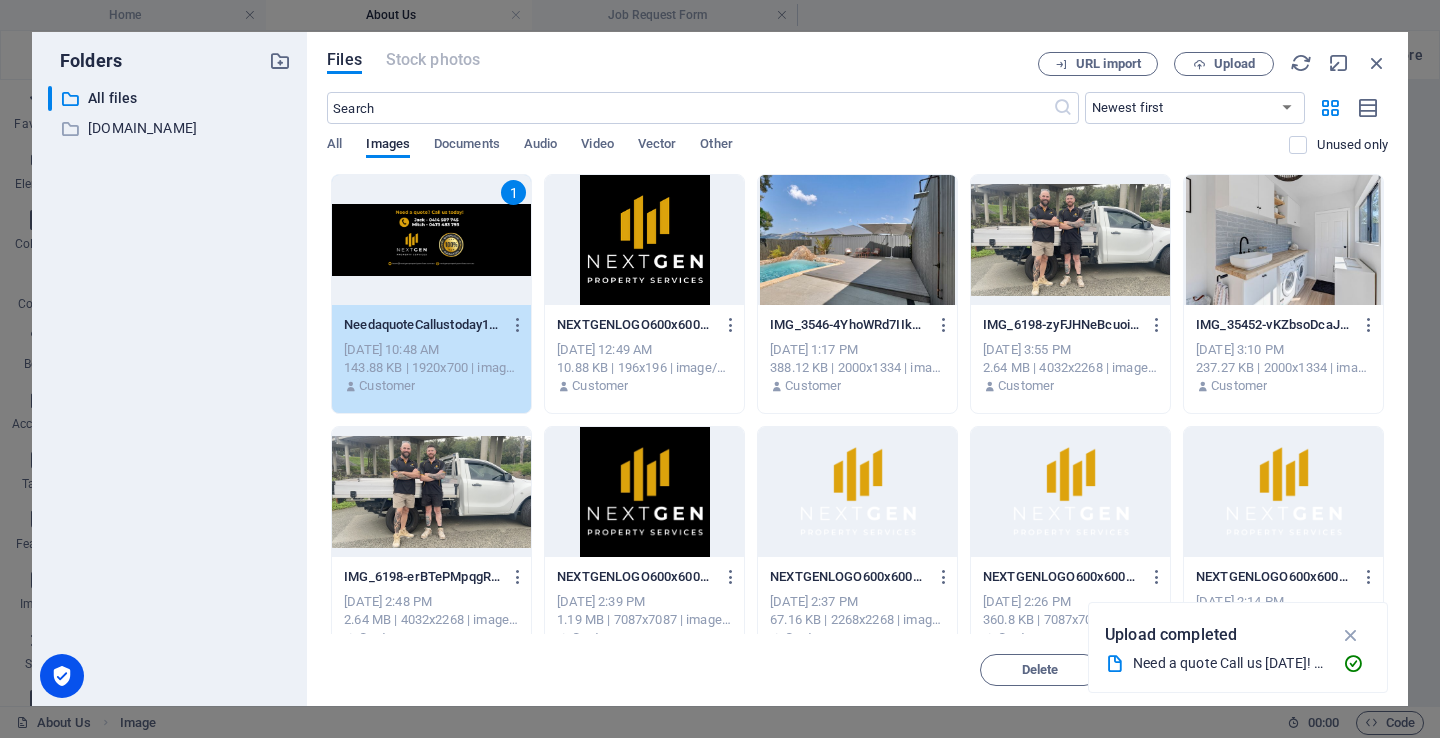 type on "700" 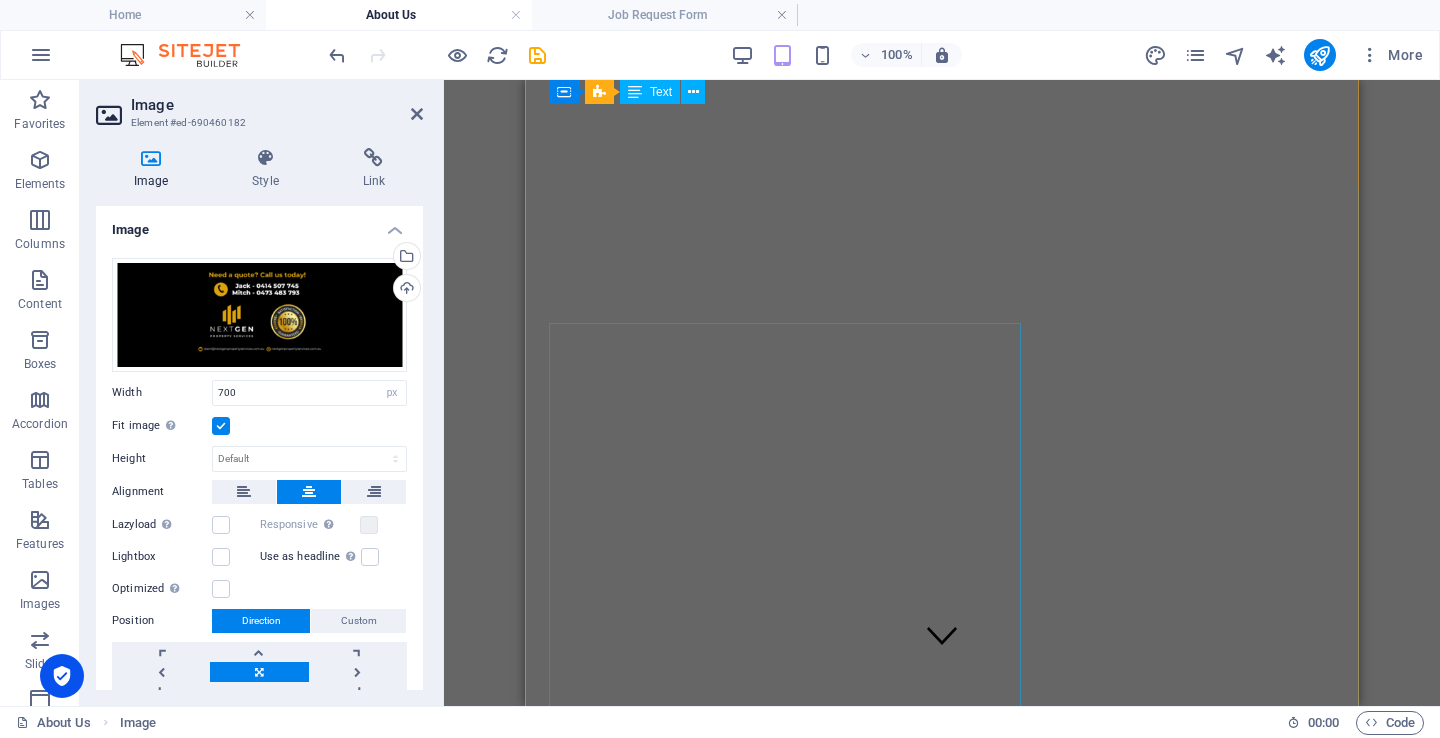 scroll, scrollTop: 7, scrollLeft: 0, axis: vertical 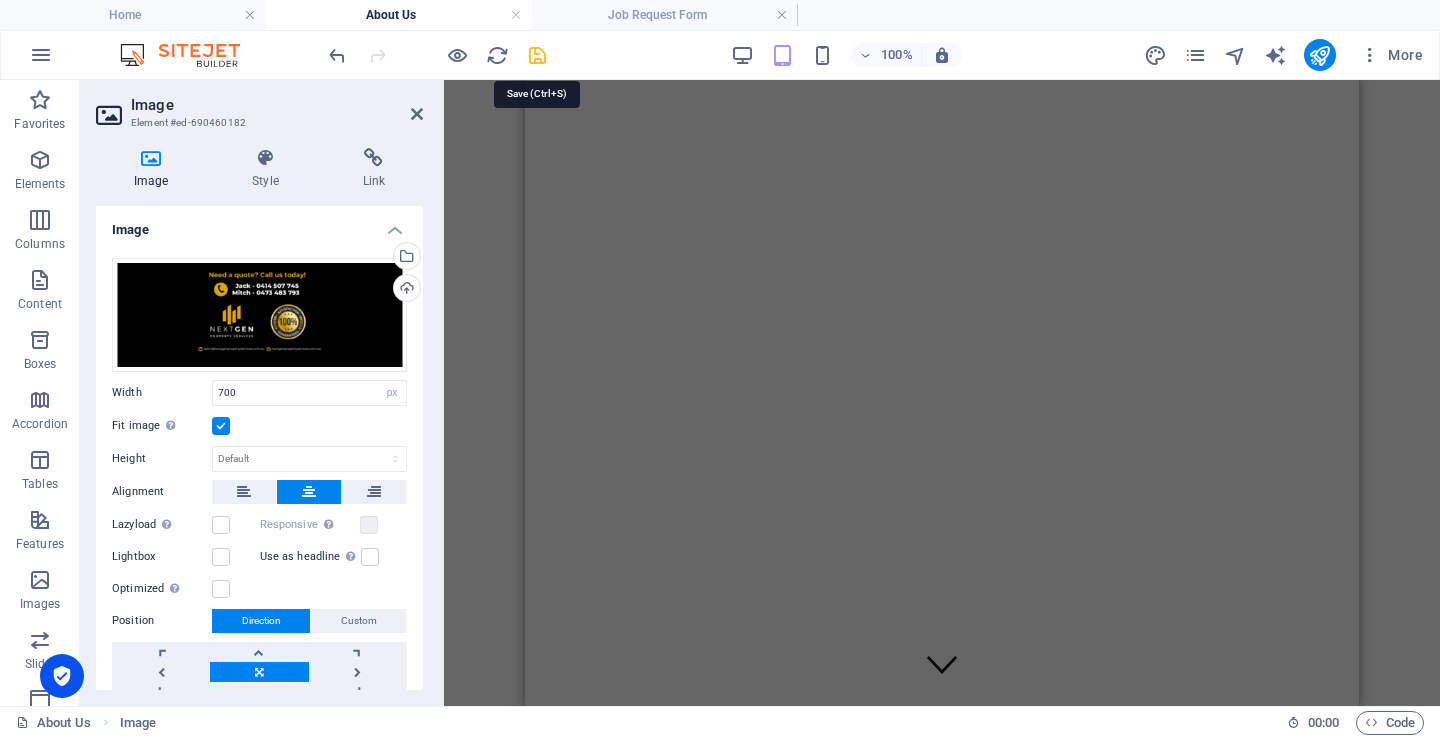 click at bounding box center [537, 55] 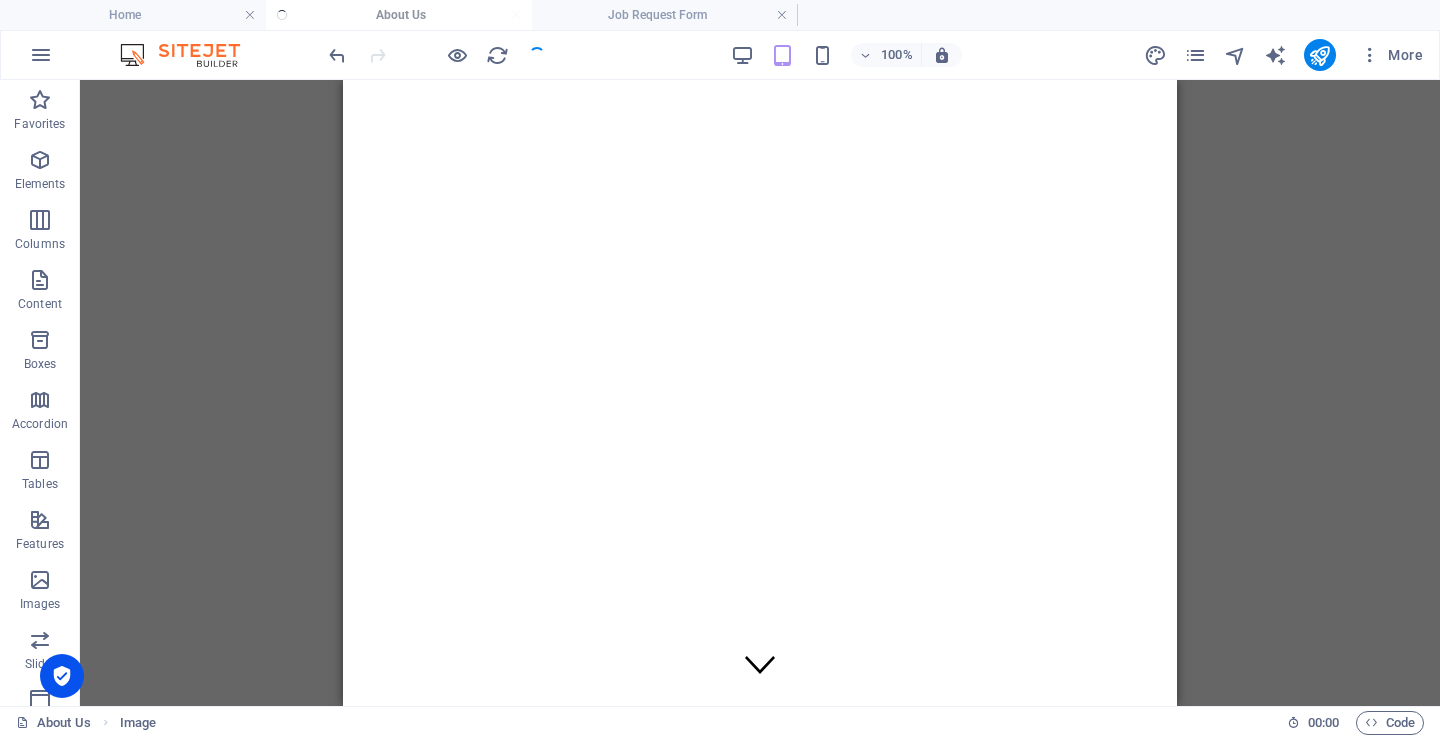 scroll, scrollTop: 545, scrollLeft: 0, axis: vertical 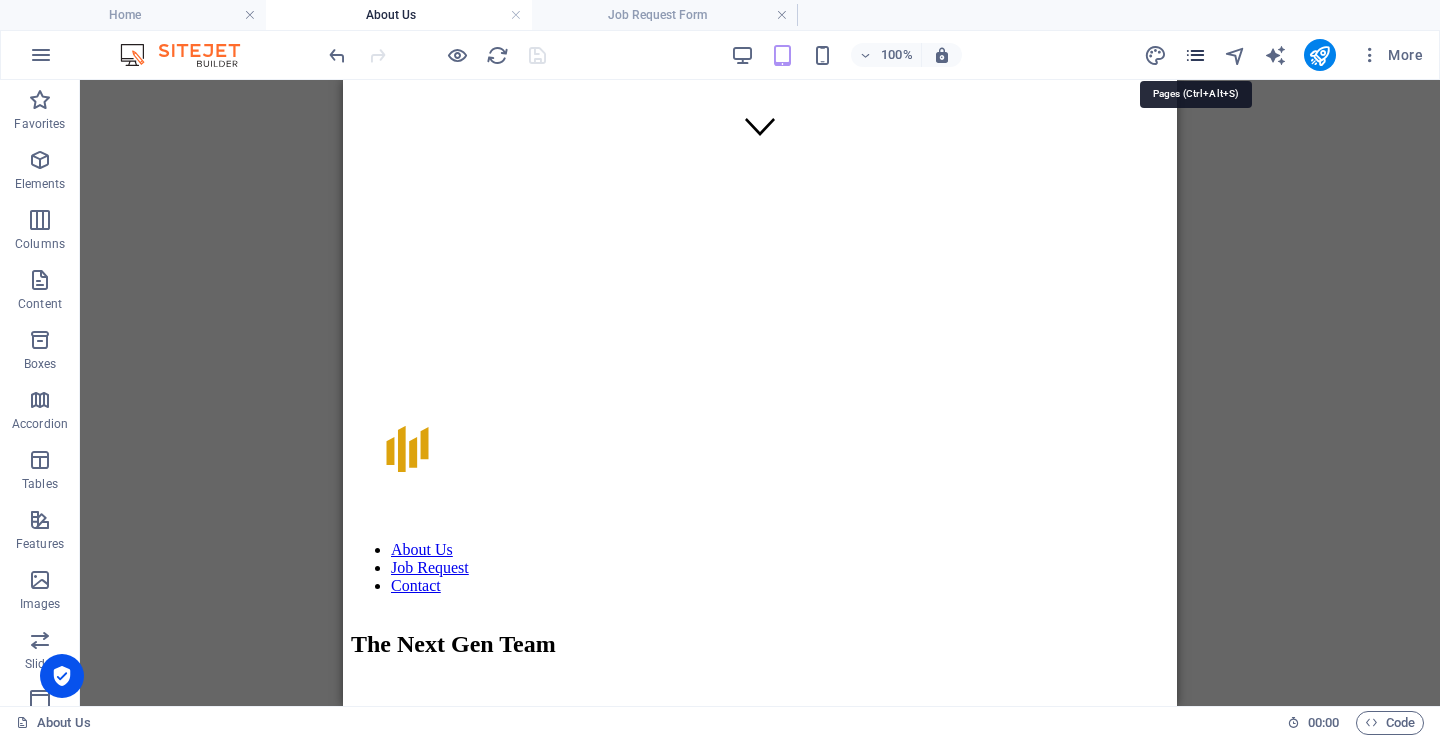 click at bounding box center (1195, 55) 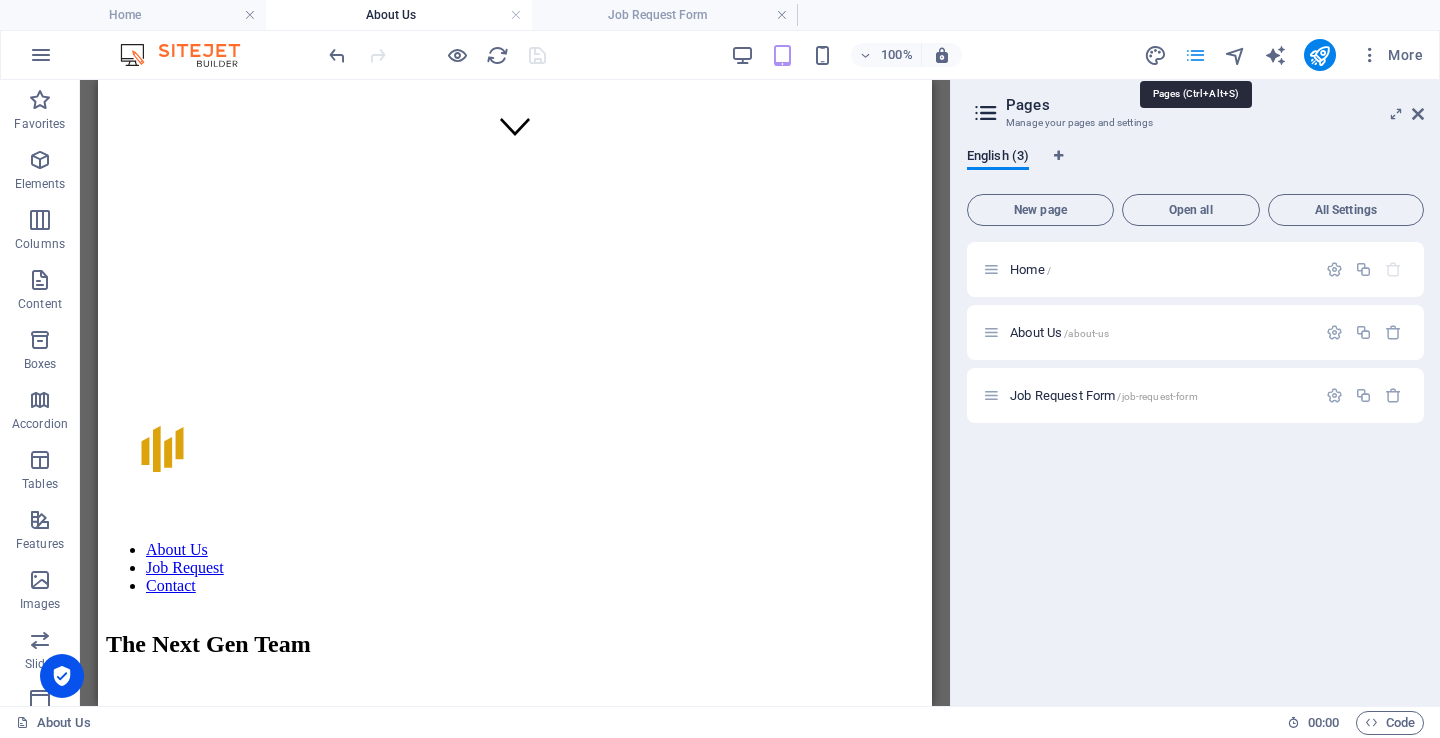 click at bounding box center [1195, 55] 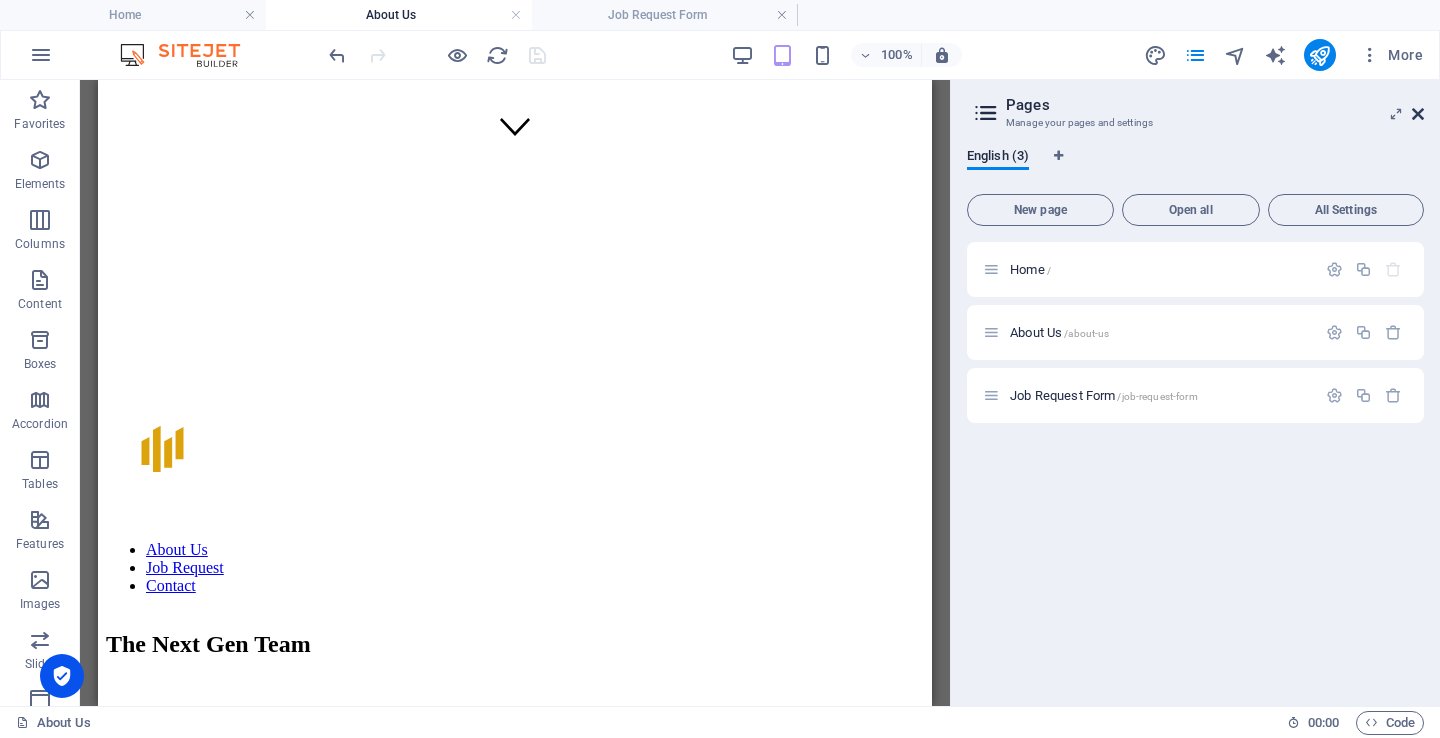 click at bounding box center (1418, 114) 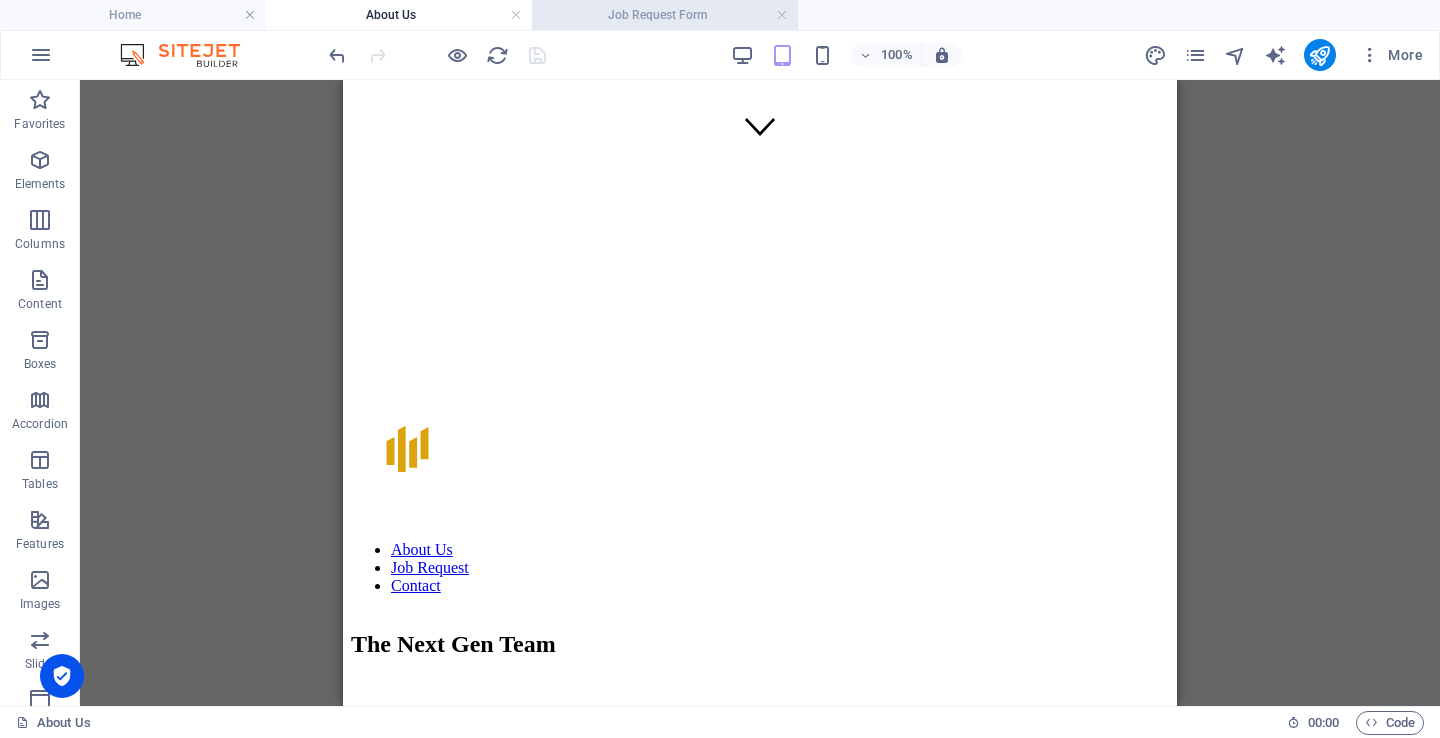 click on "Job Request Form" at bounding box center (665, 15) 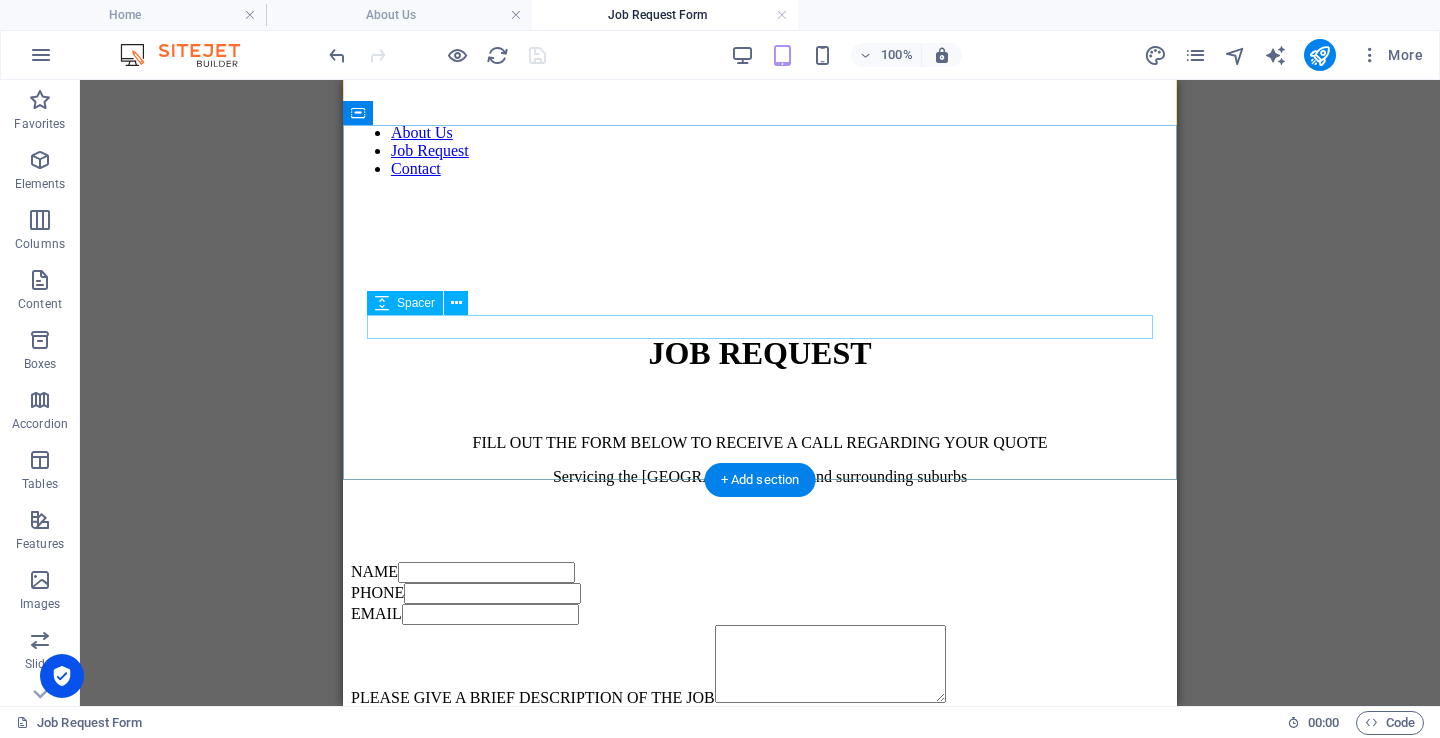 scroll, scrollTop: 749, scrollLeft: 0, axis: vertical 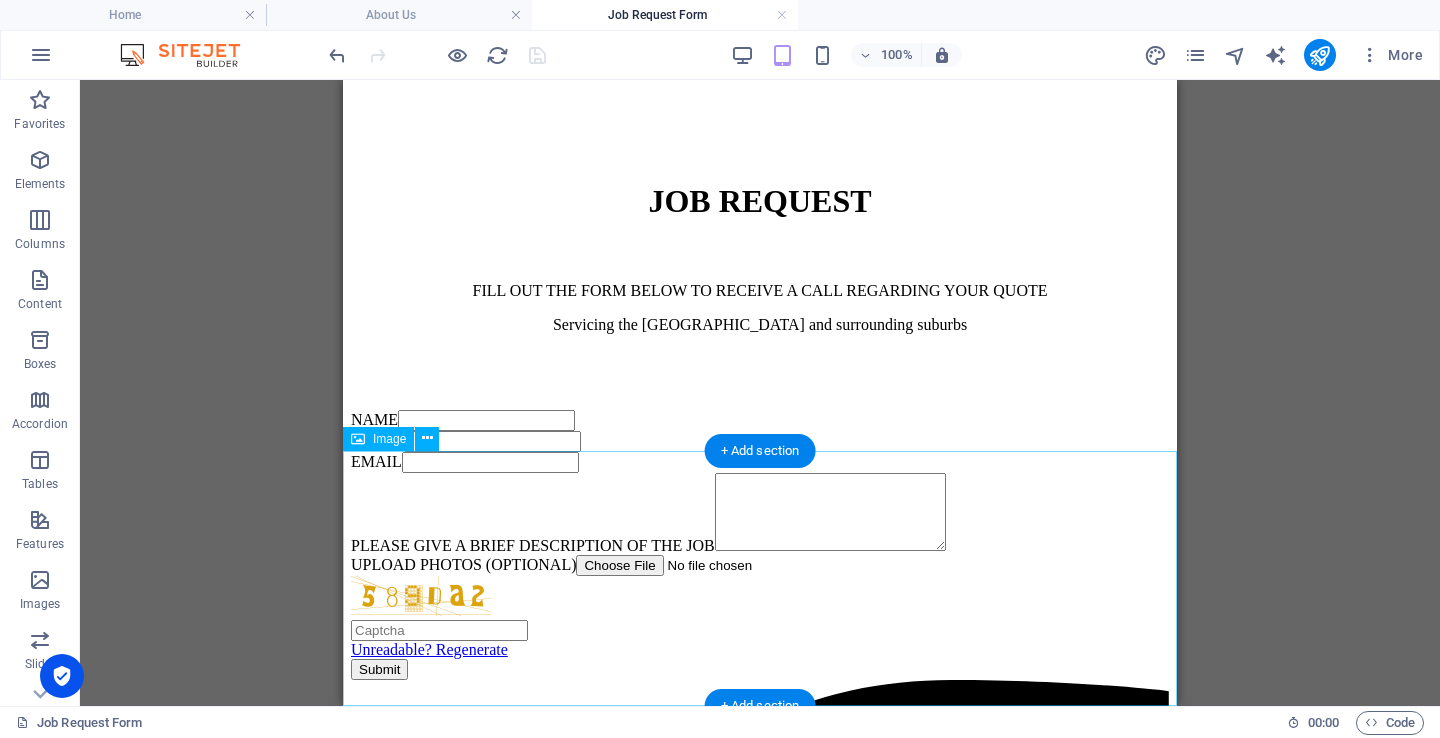 click at bounding box center (760, 3221) 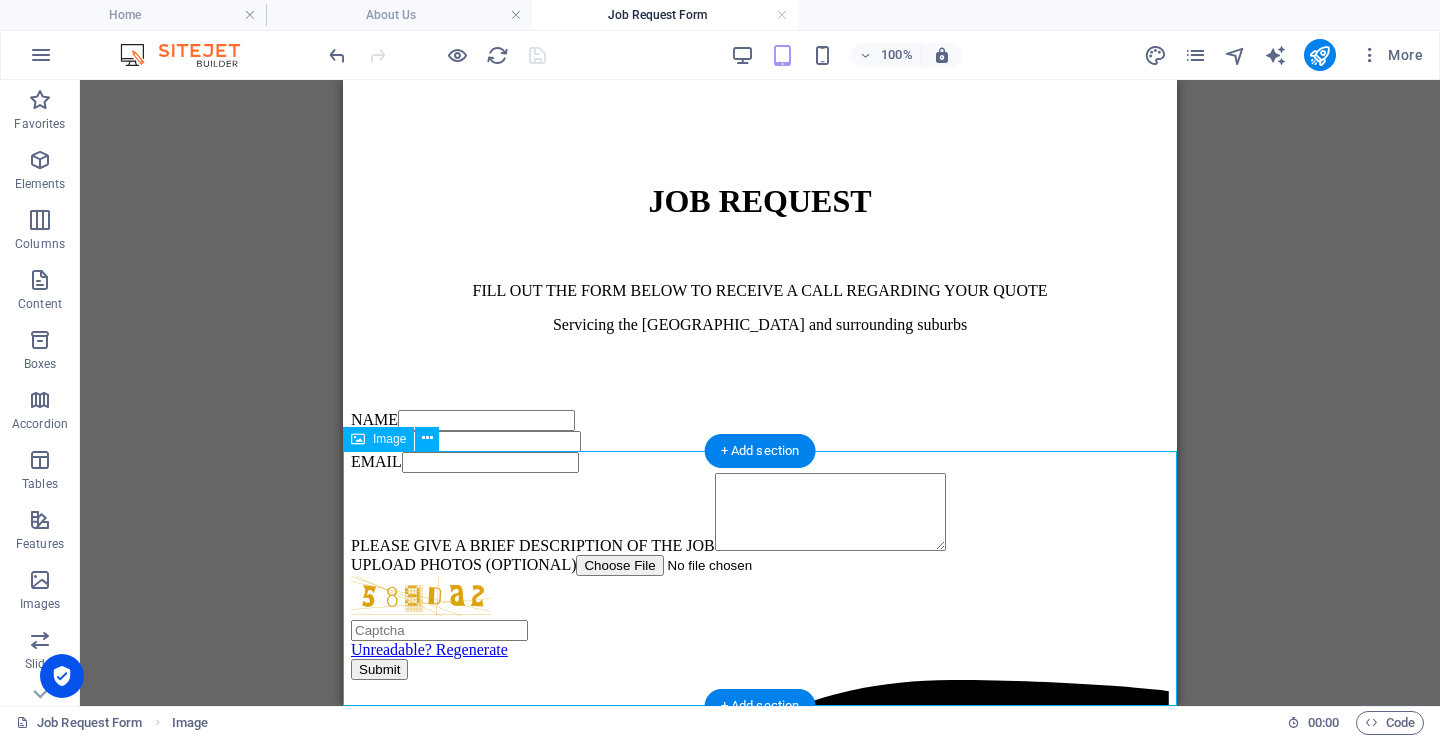 click at bounding box center [760, 3221] 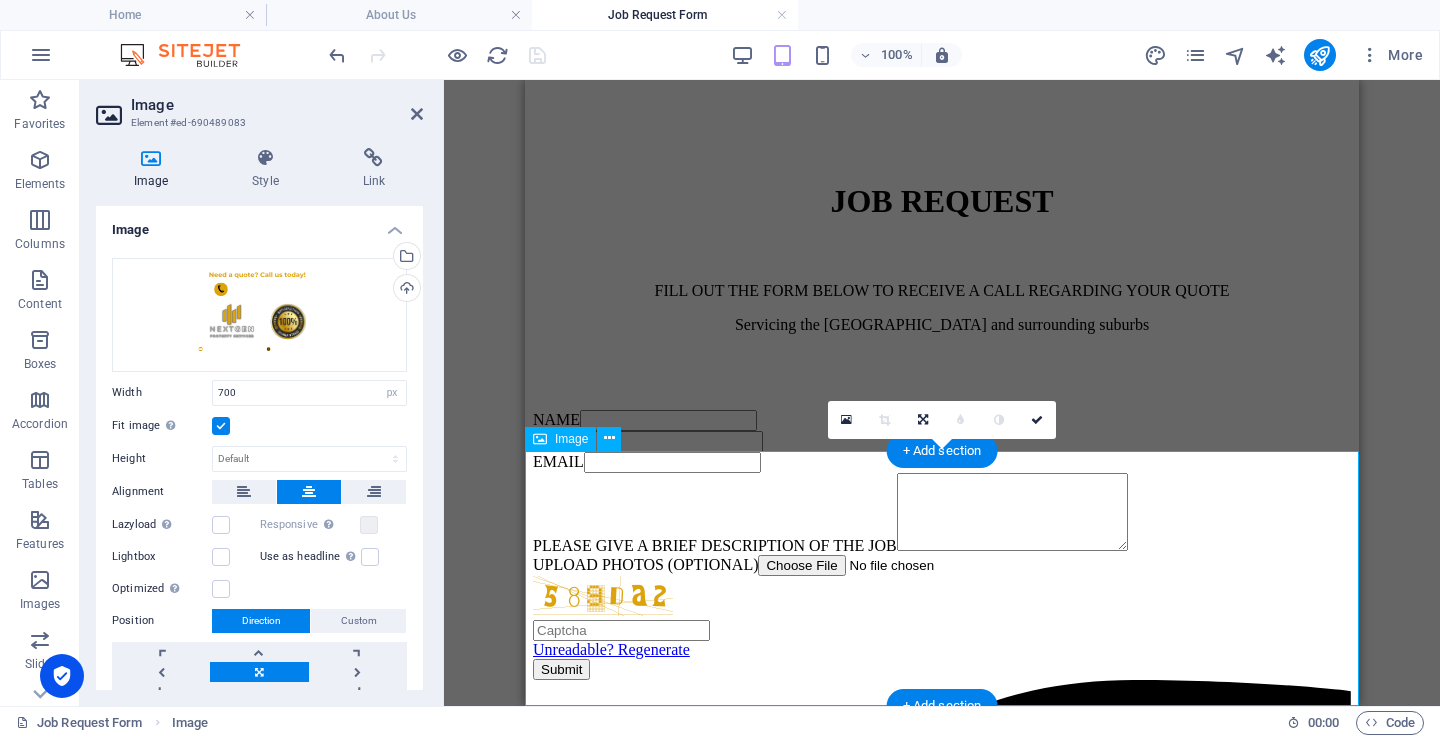click at bounding box center (942, 3221) 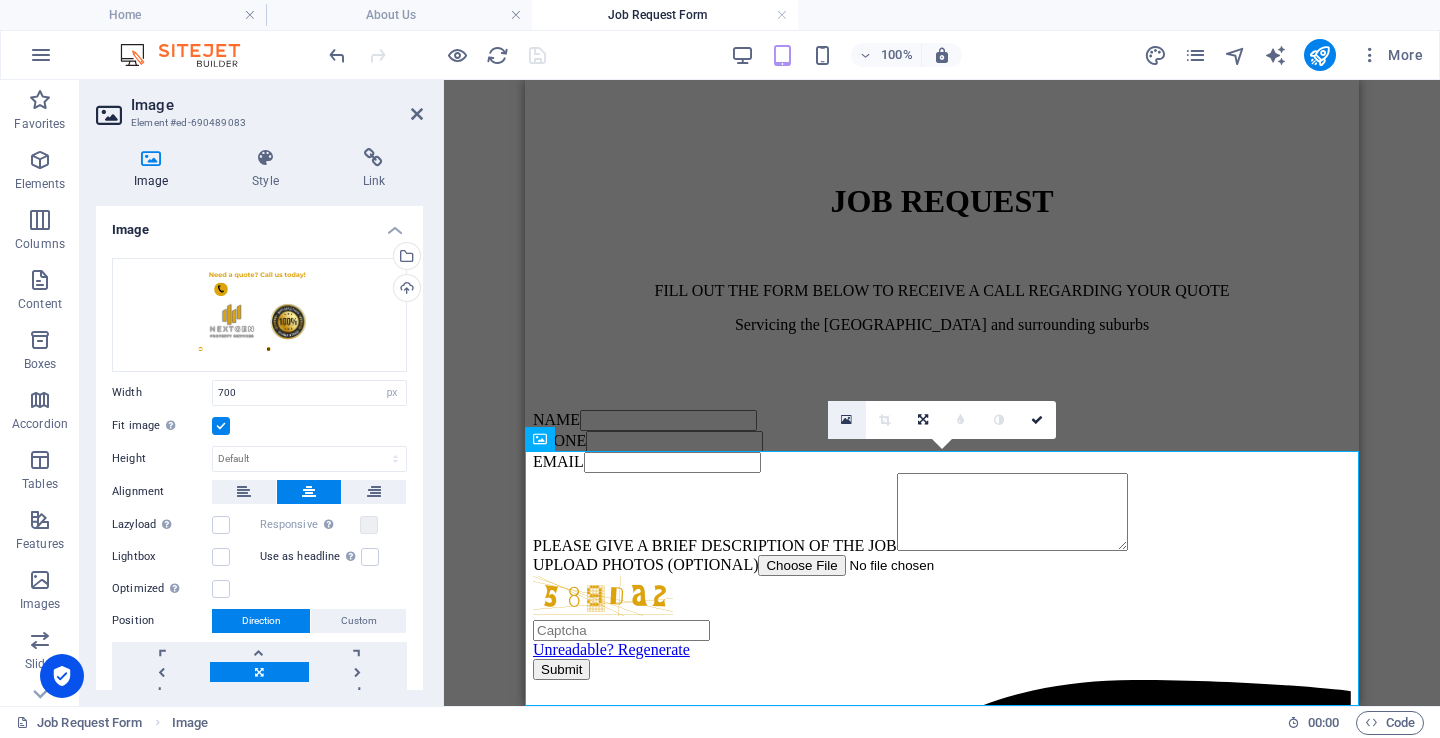 click at bounding box center [846, 420] 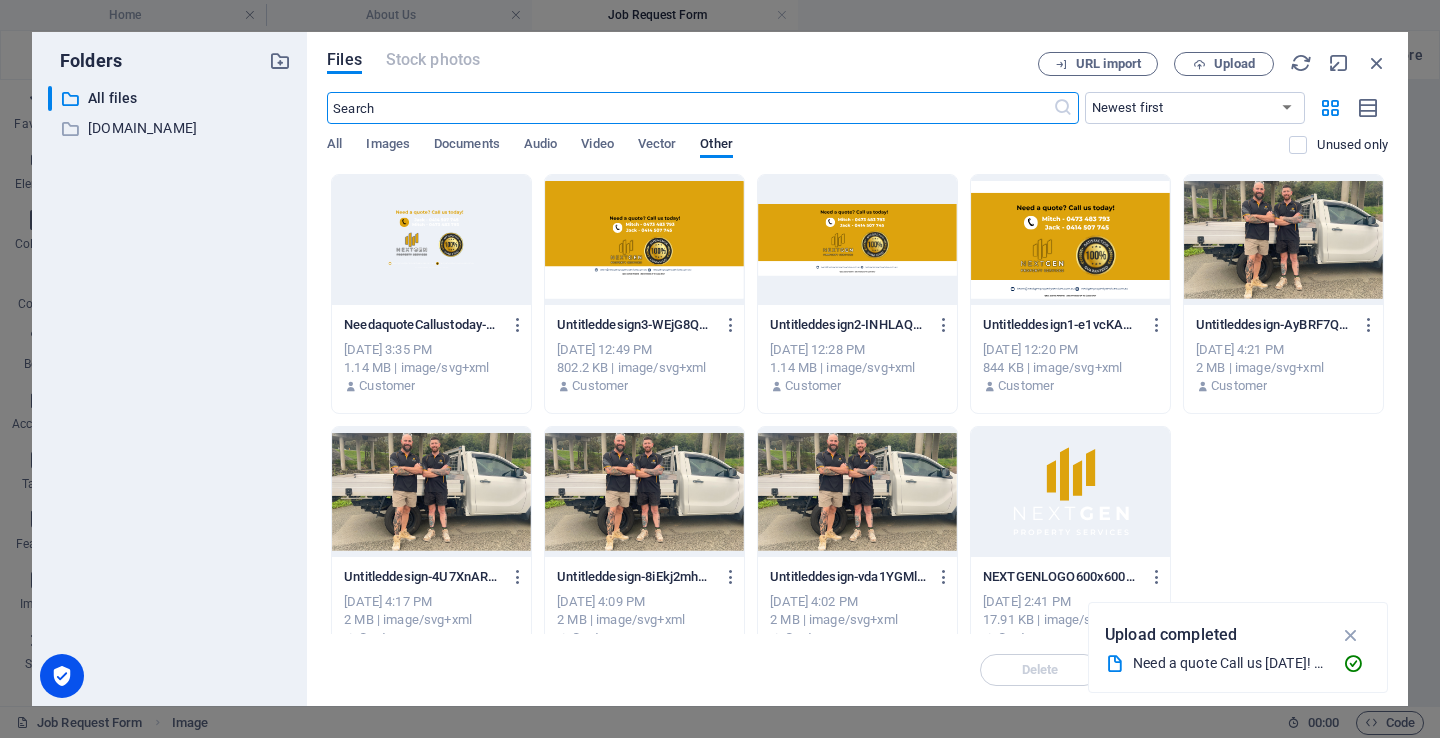 type on "300" 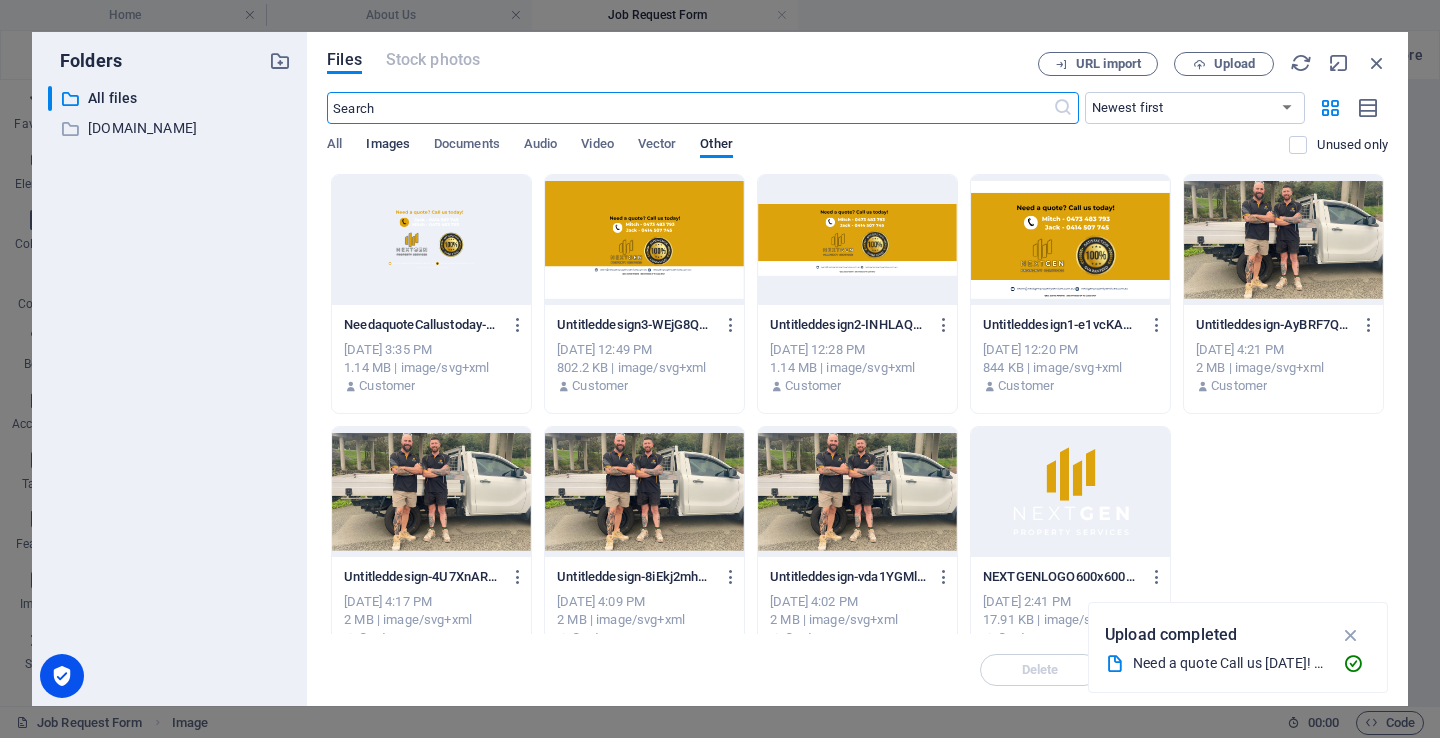 click on "Images" at bounding box center (388, 146) 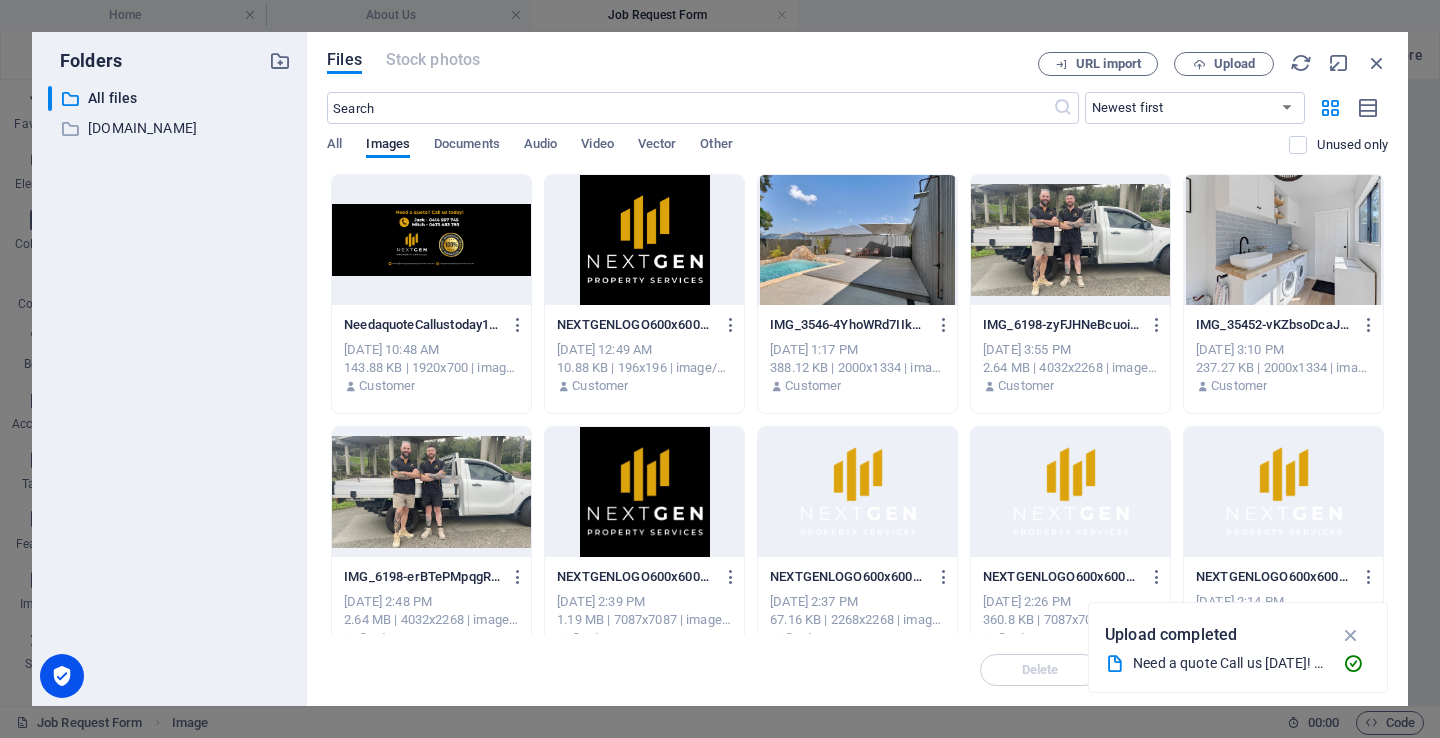 click at bounding box center [431, 240] 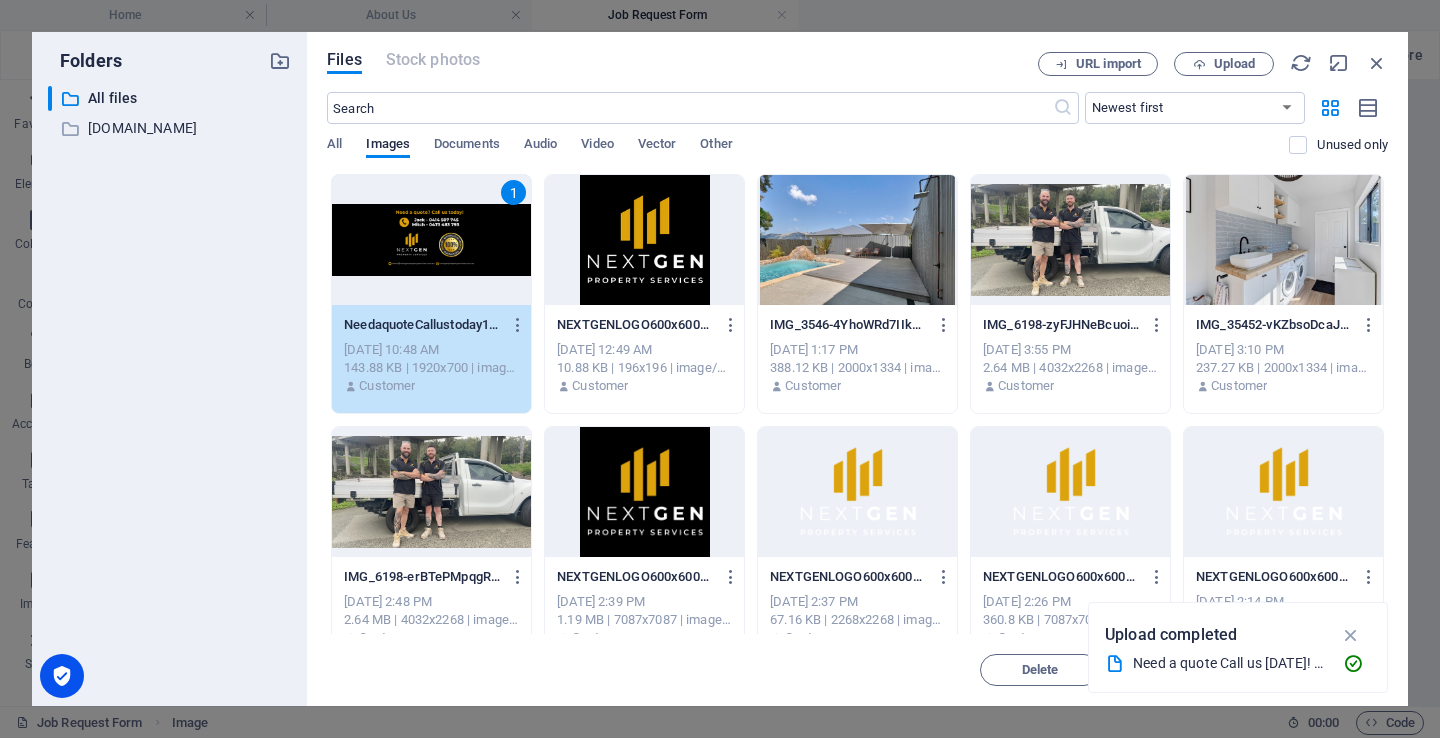 click on "1" at bounding box center (431, 240) 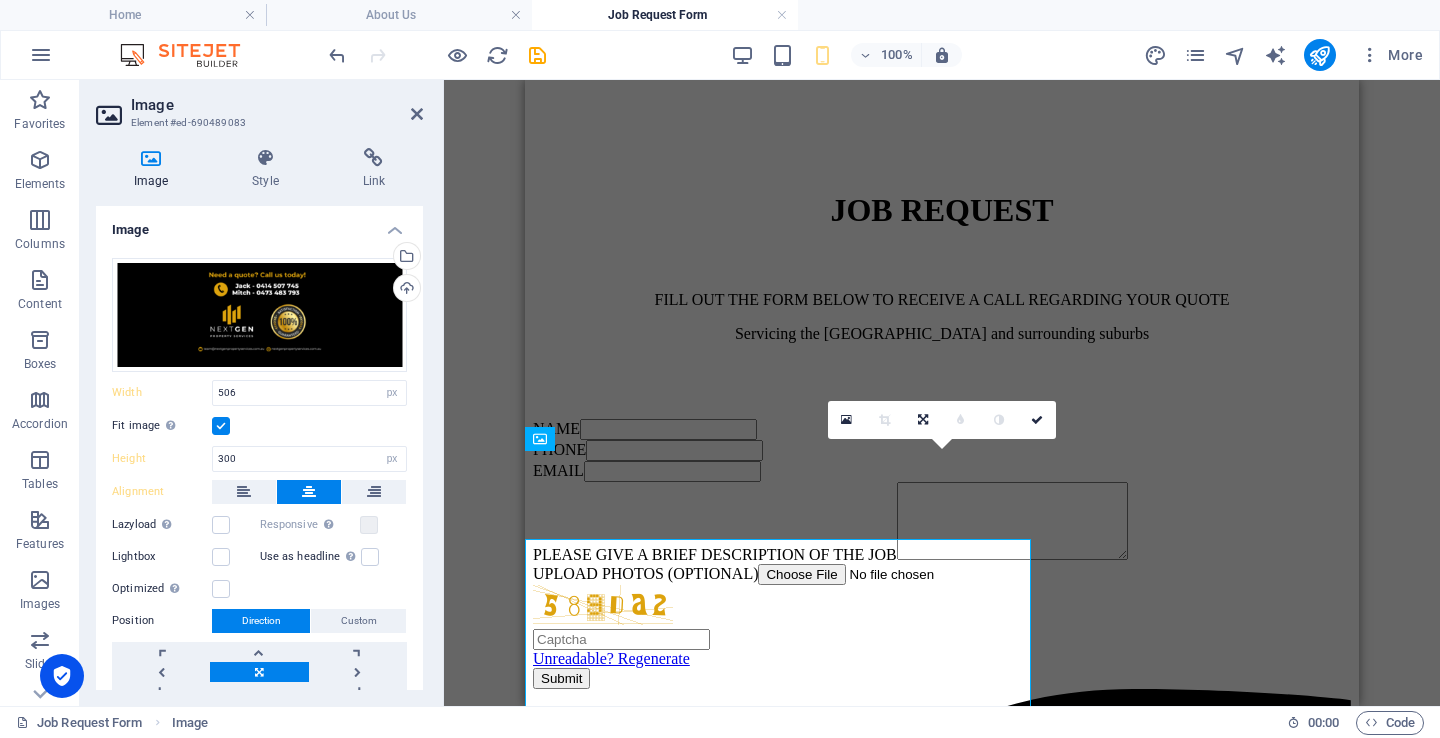 scroll, scrollTop: 735, scrollLeft: 0, axis: vertical 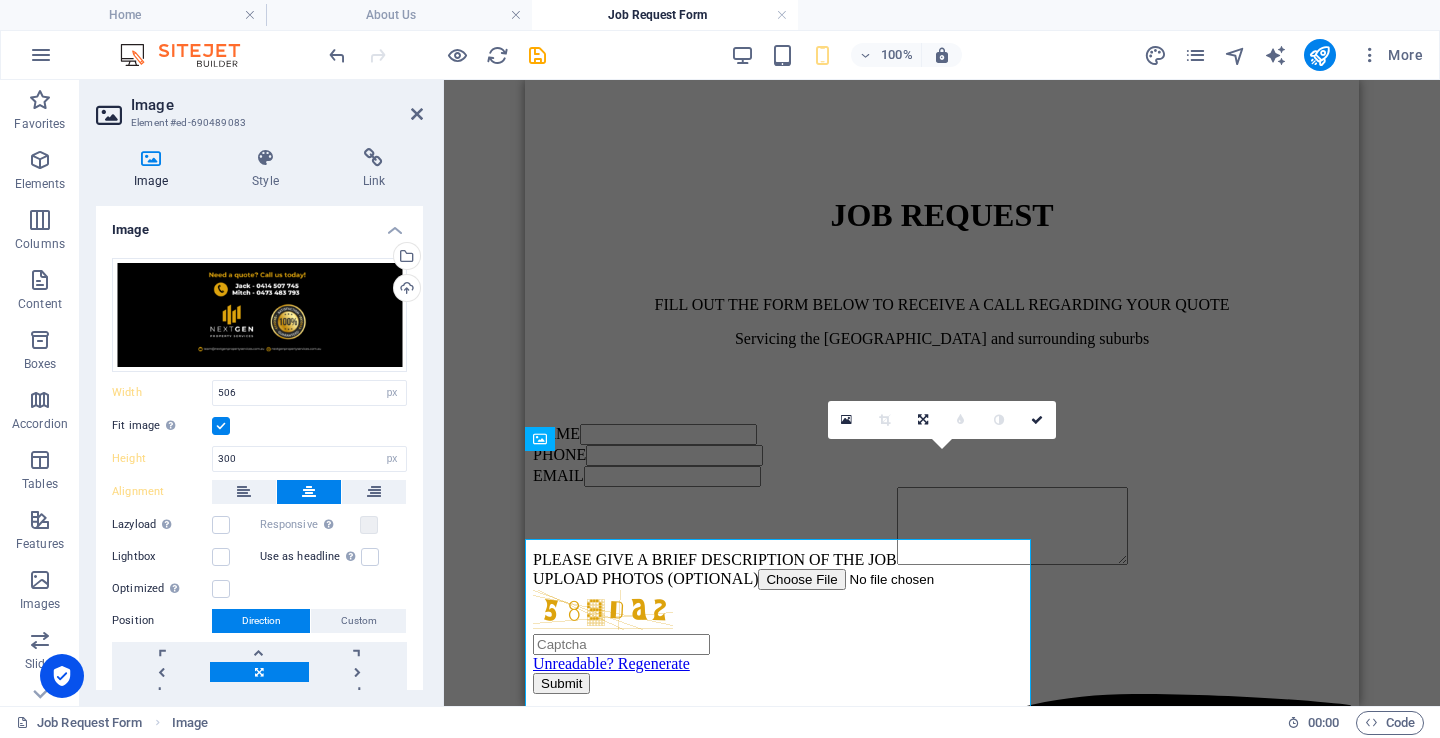 type on "700" 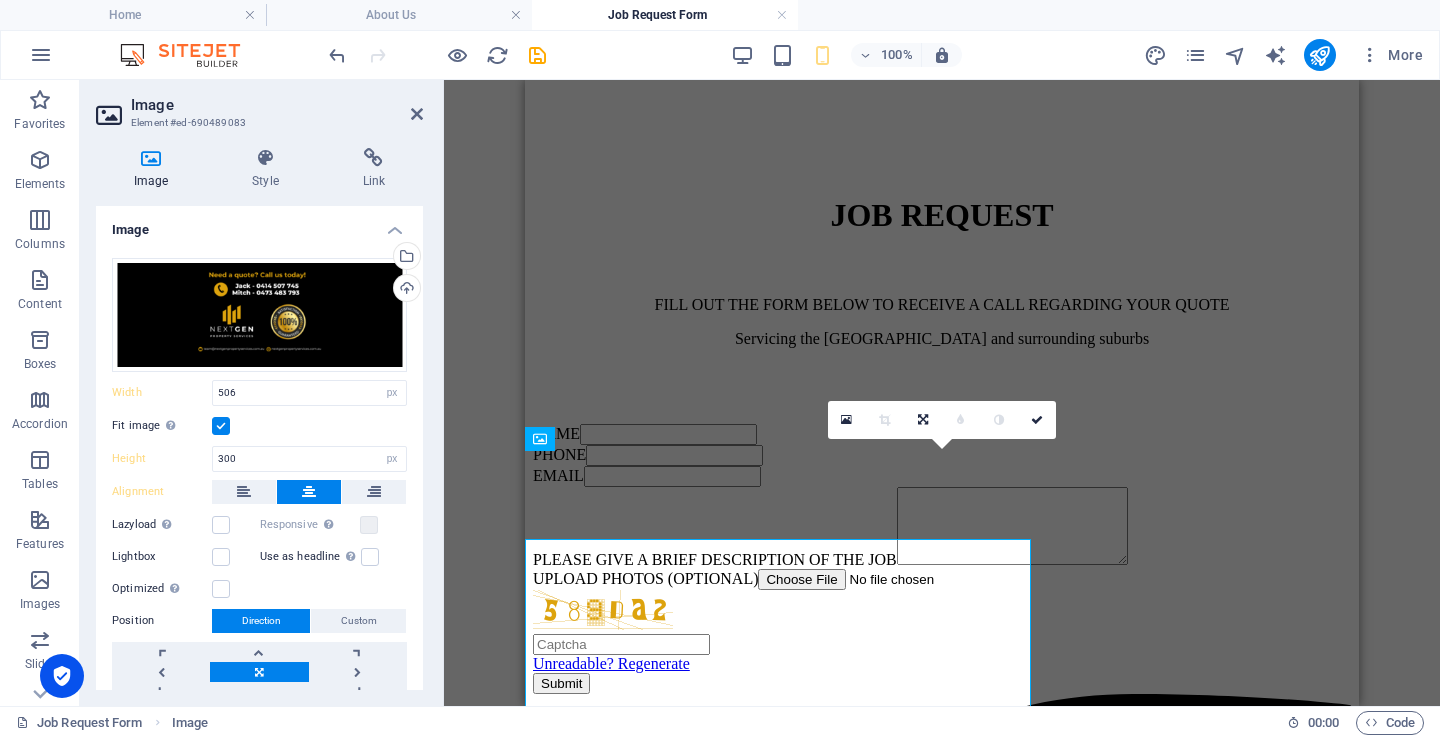 type 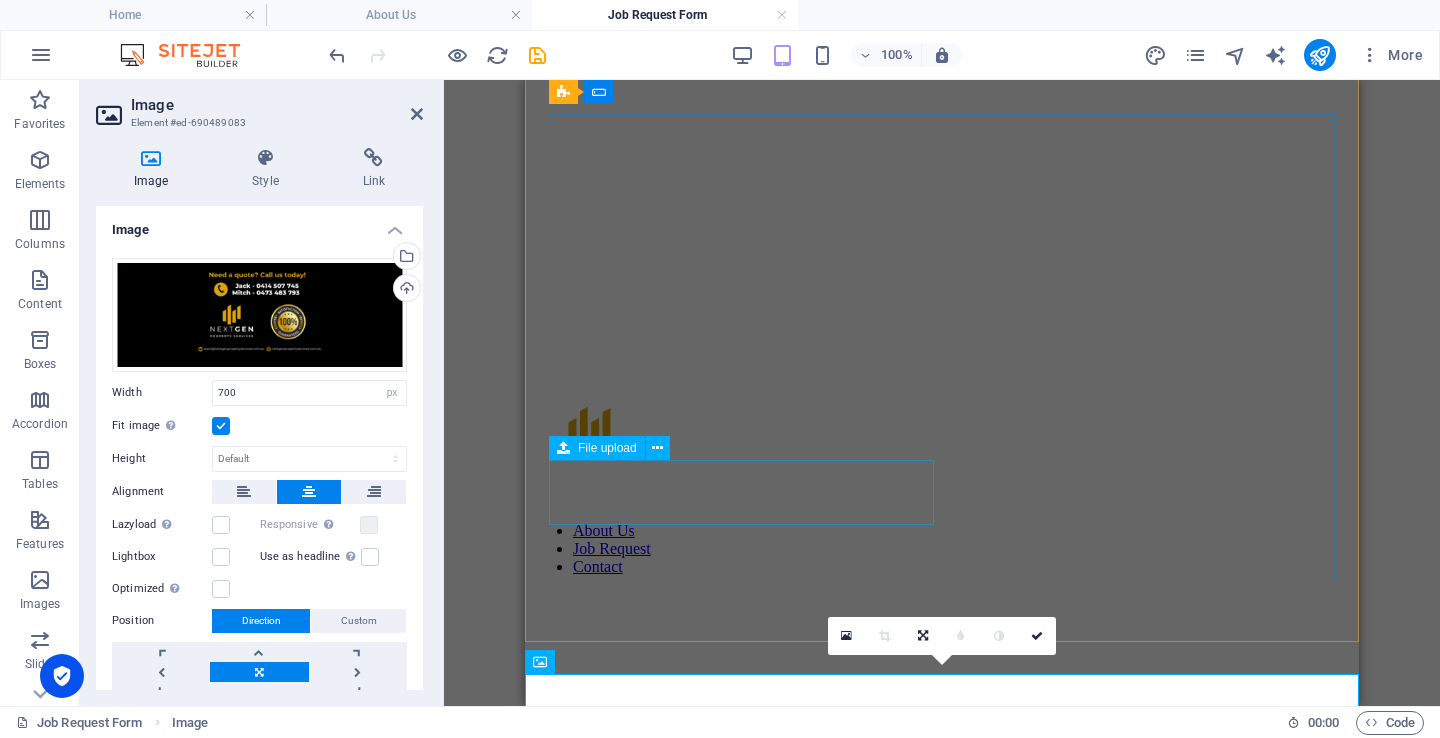 scroll, scrollTop: 0, scrollLeft: 0, axis: both 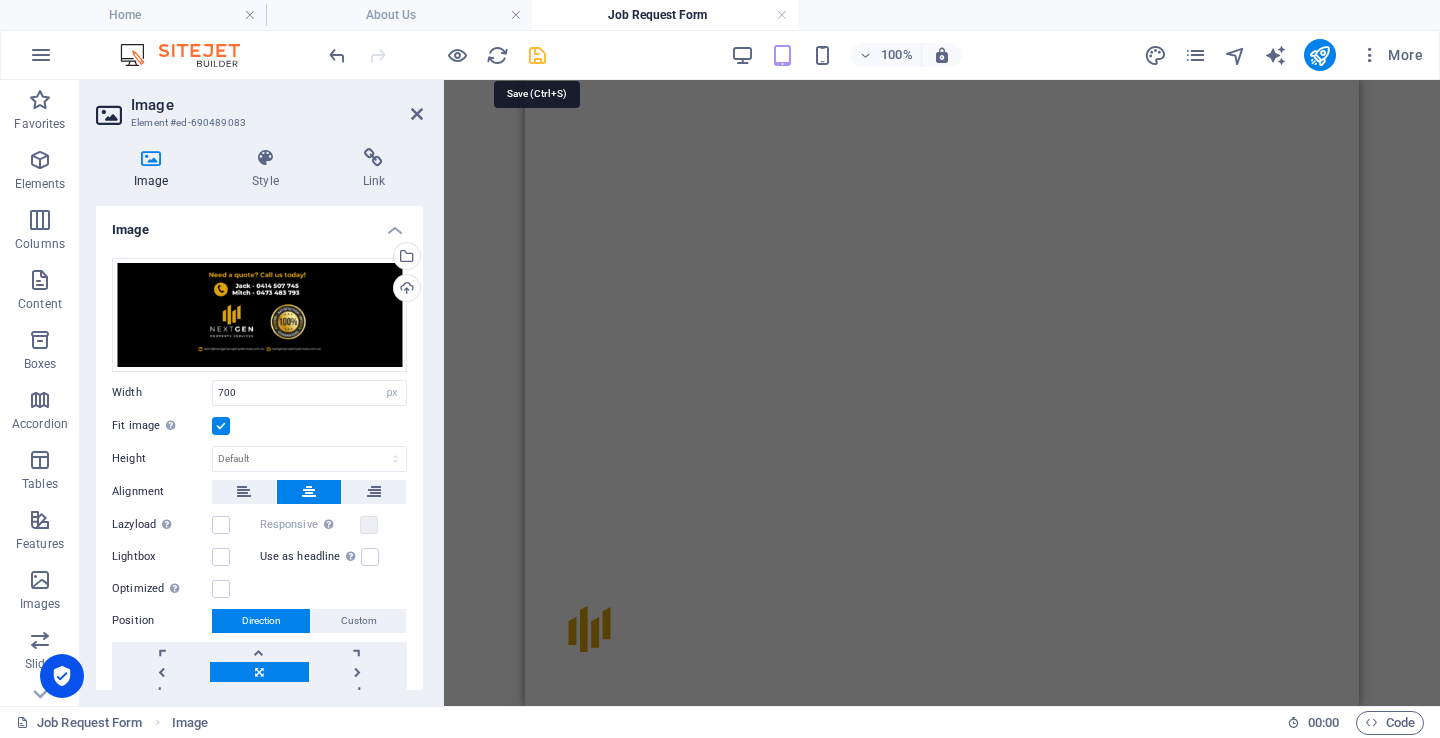 click at bounding box center [537, 55] 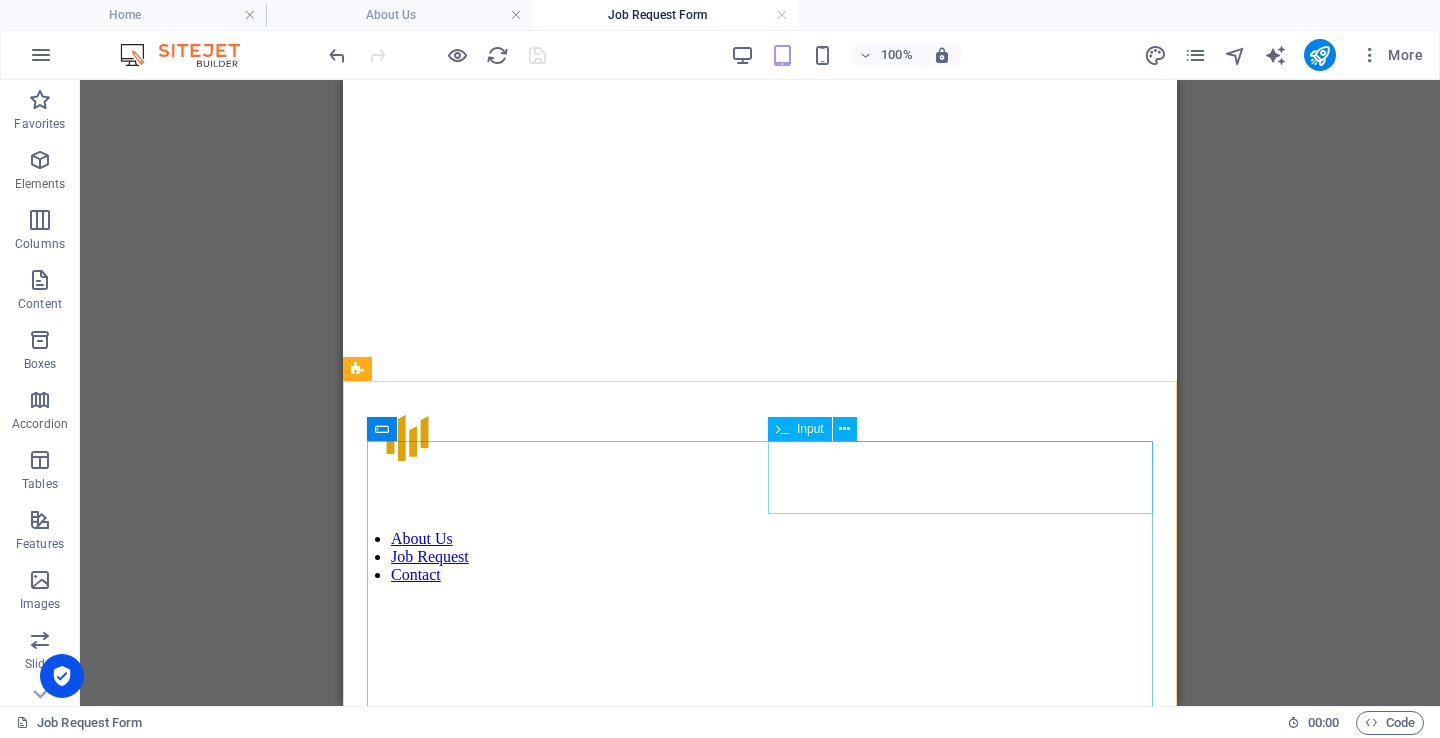 scroll, scrollTop: 186, scrollLeft: 0, axis: vertical 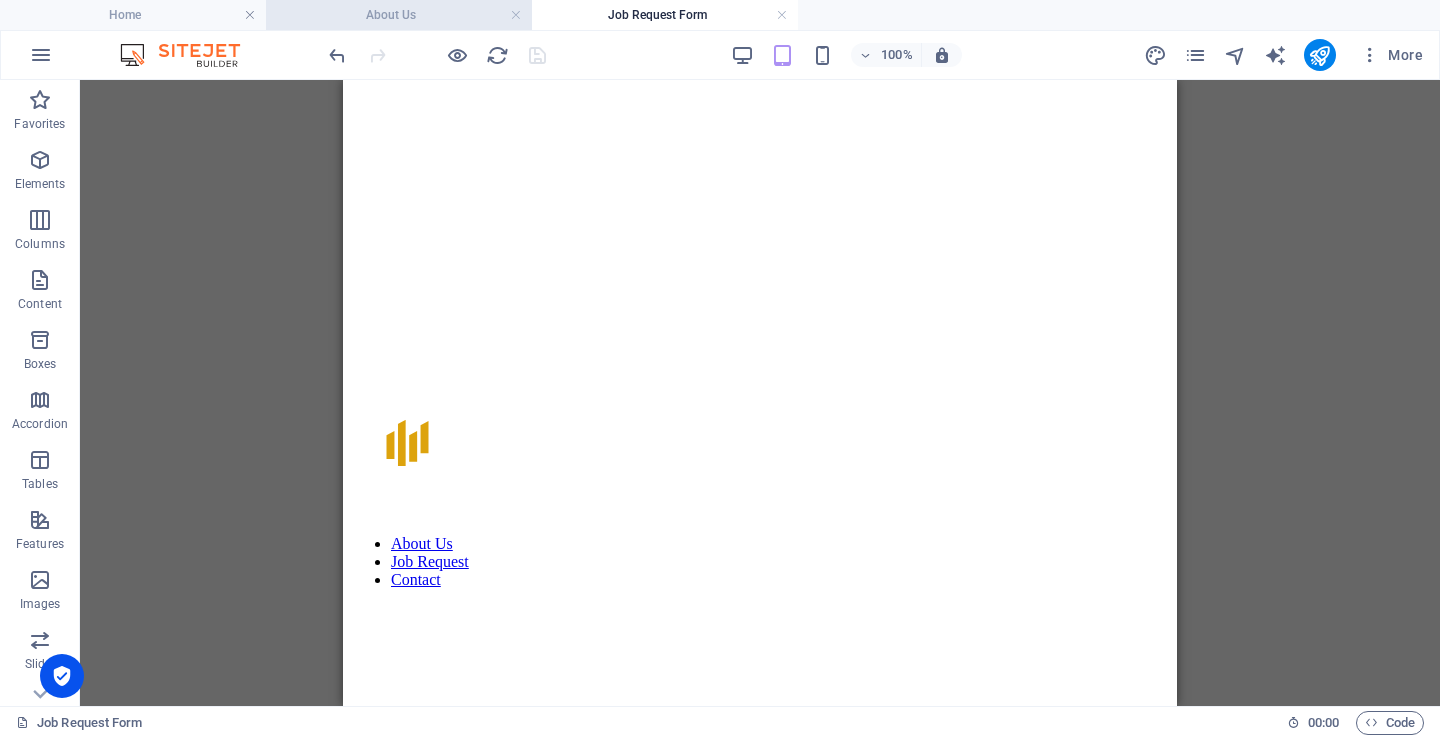 click on "About Us" at bounding box center [399, 15] 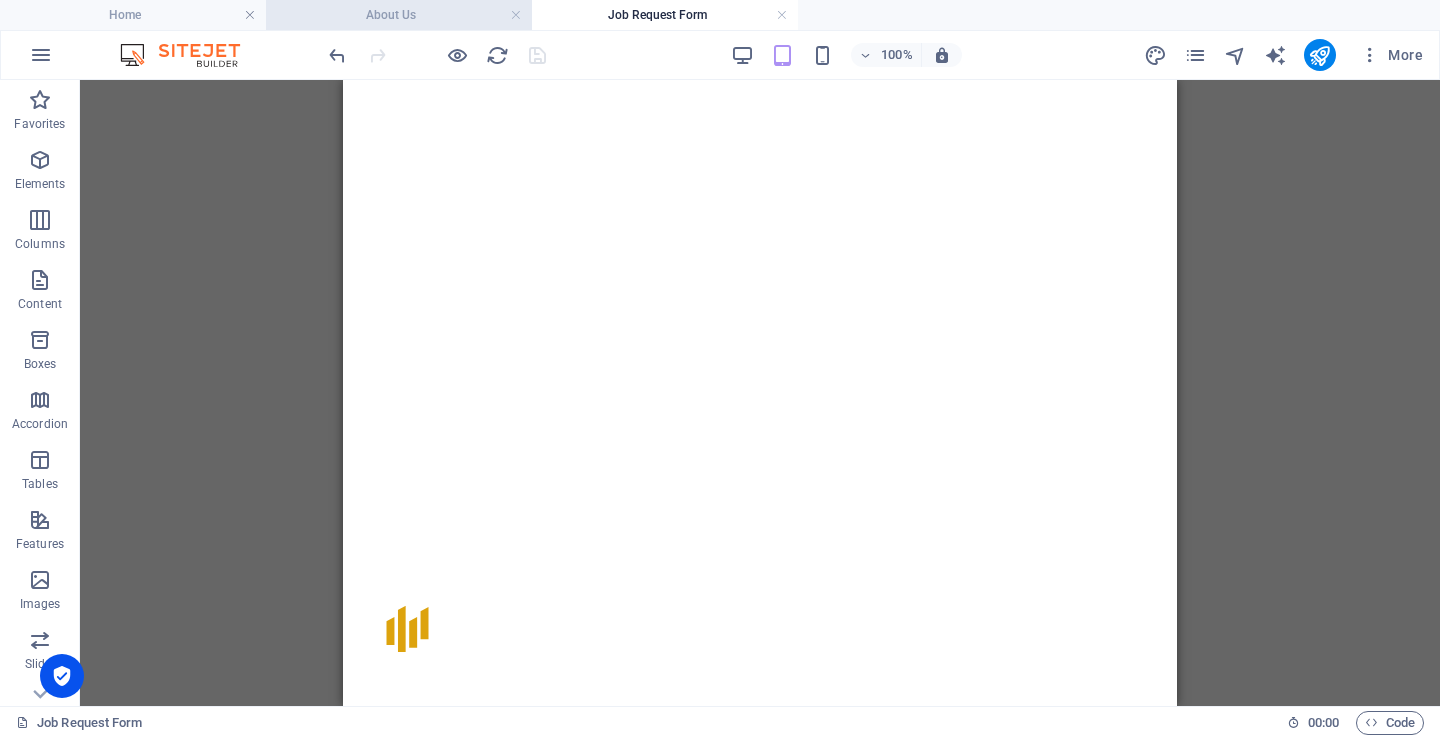 scroll, scrollTop: 545, scrollLeft: 0, axis: vertical 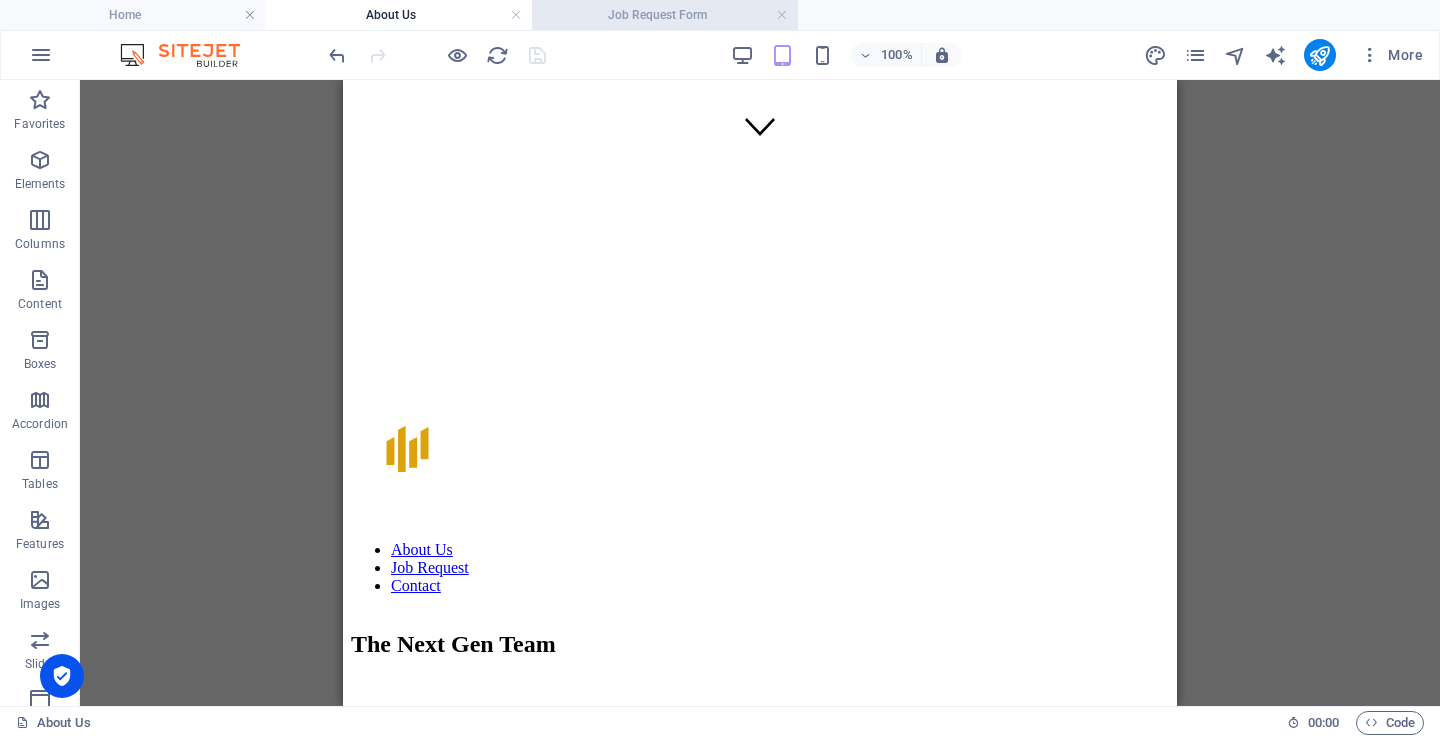 click on "Job Request Form" at bounding box center (665, 15) 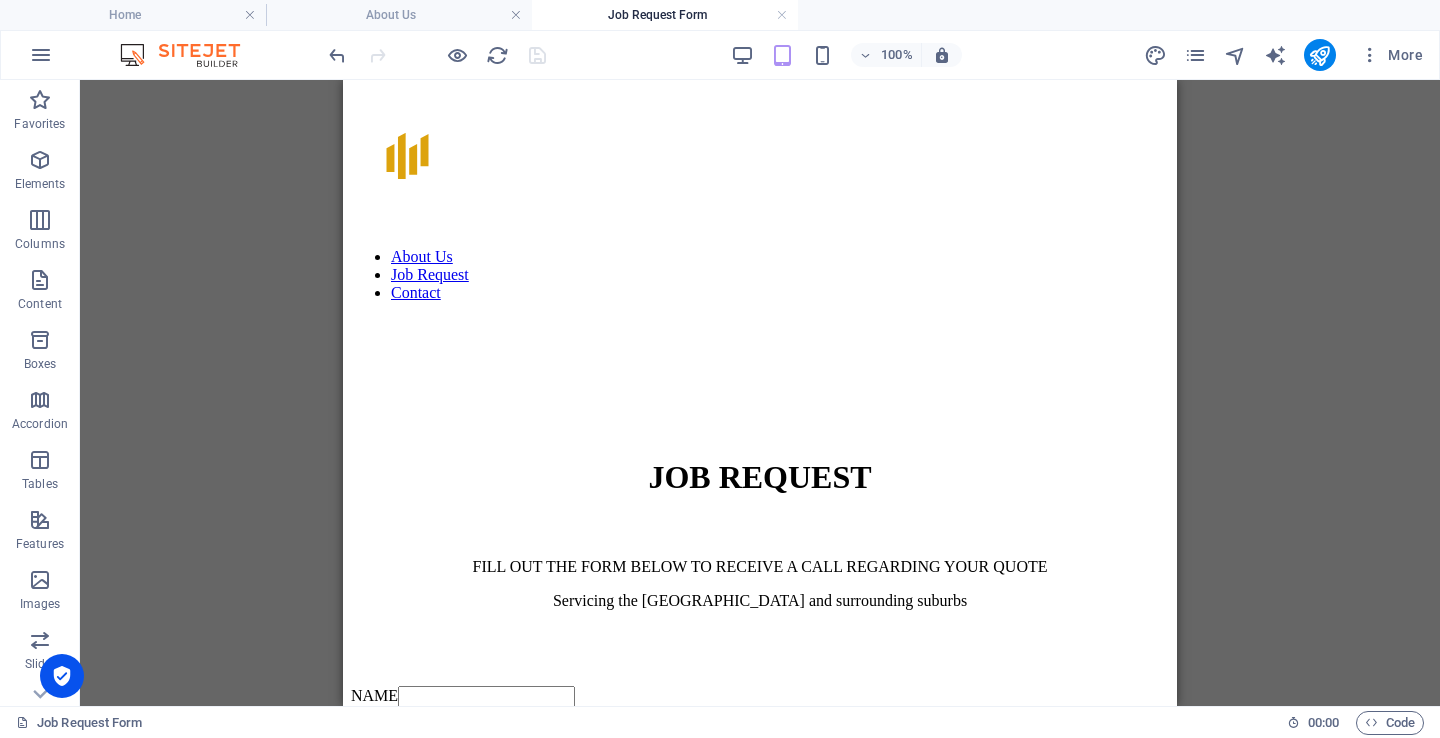 scroll, scrollTop: 749, scrollLeft: 0, axis: vertical 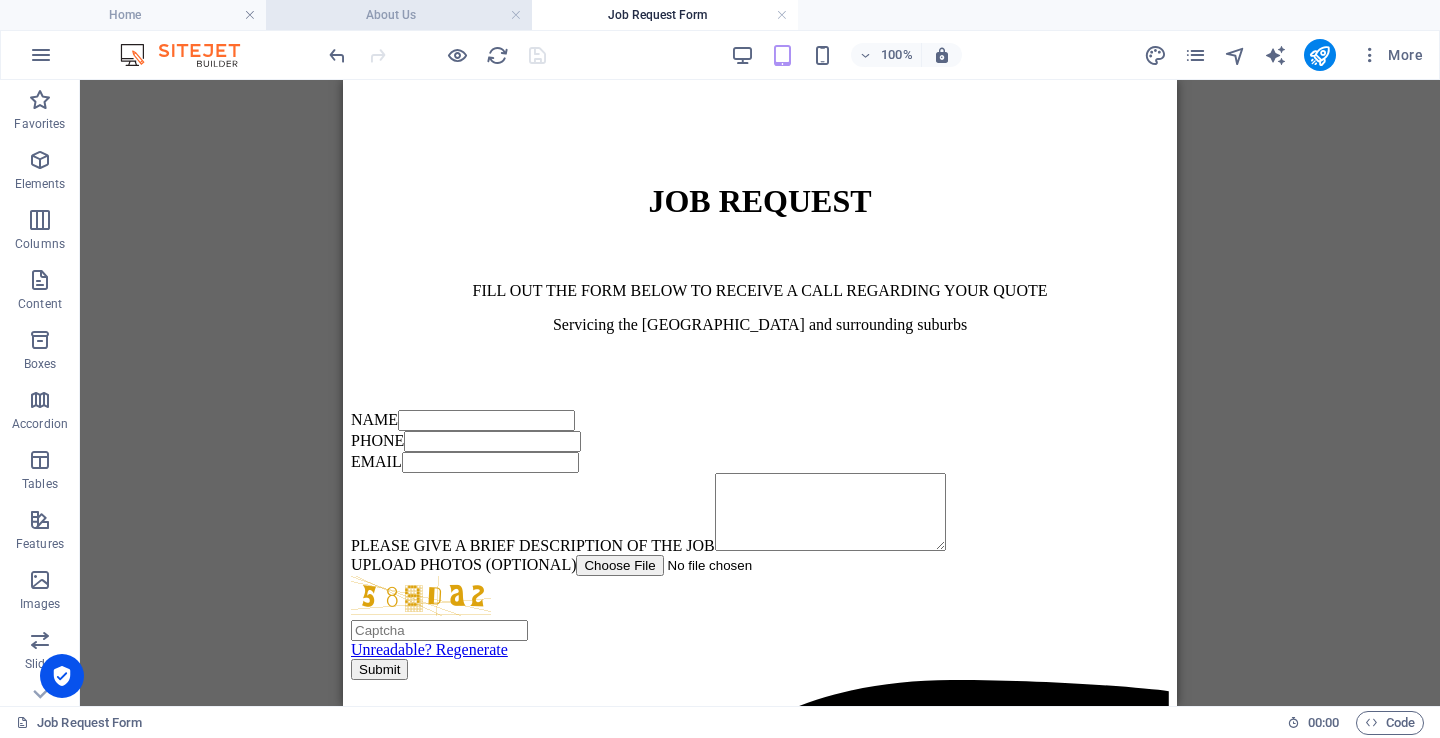 click on "About Us" at bounding box center (399, 15) 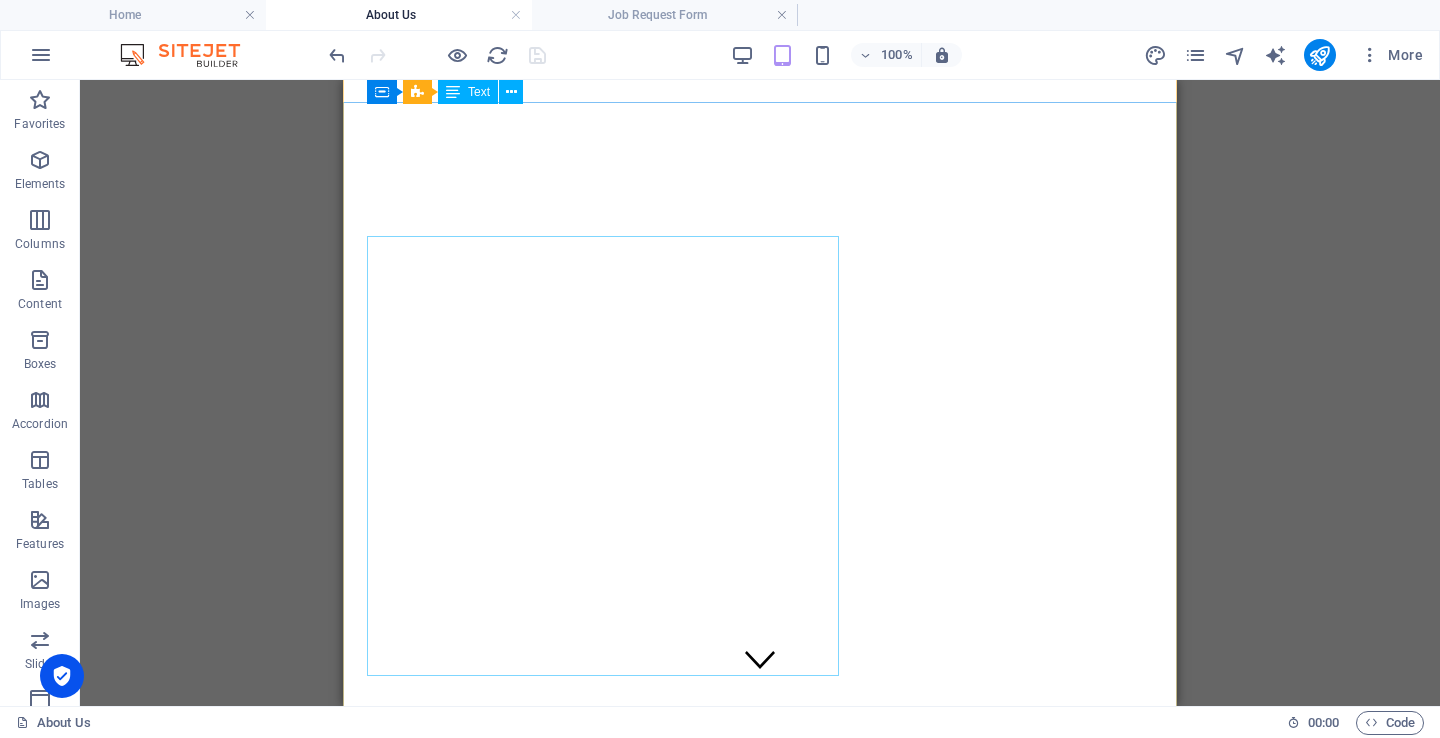scroll, scrollTop: 0, scrollLeft: 0, axis: both 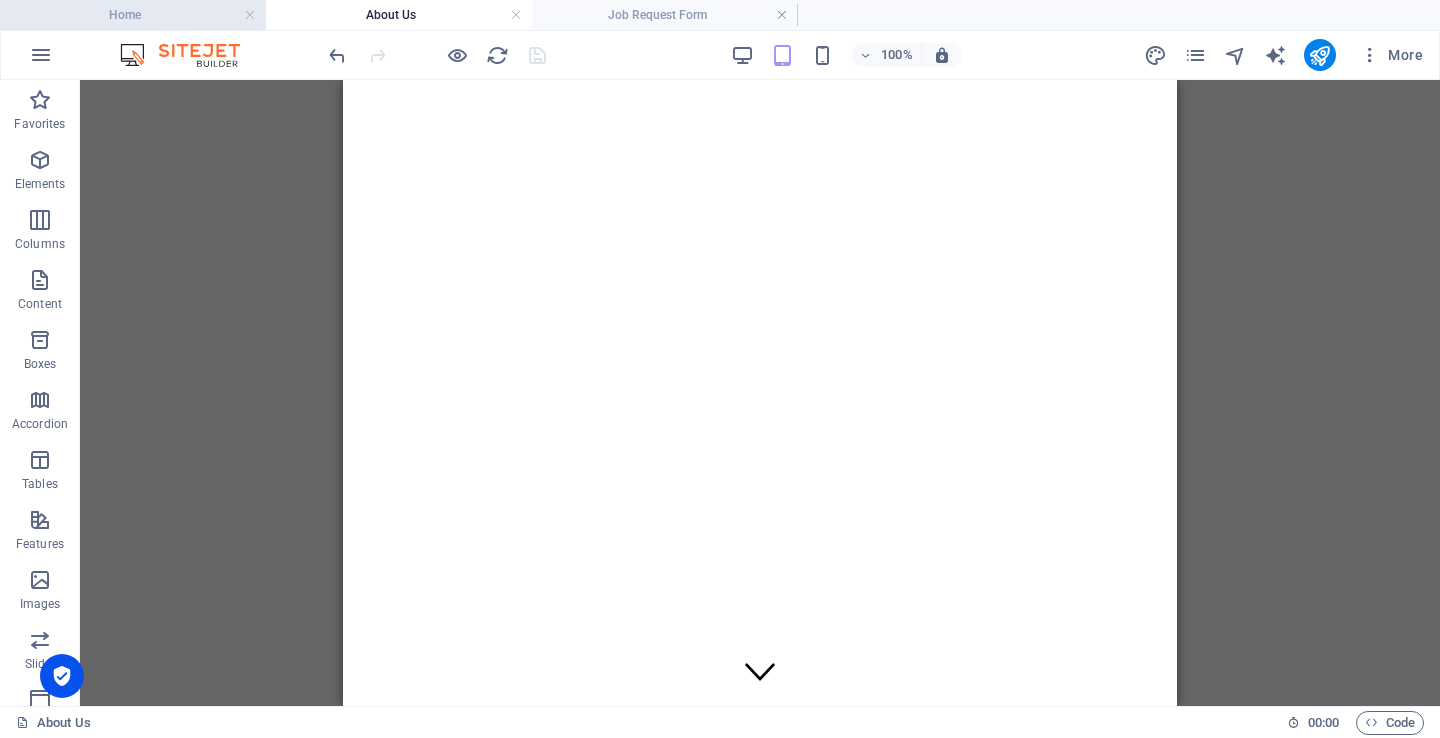 click on "Home" at bounding box center [133, 15] 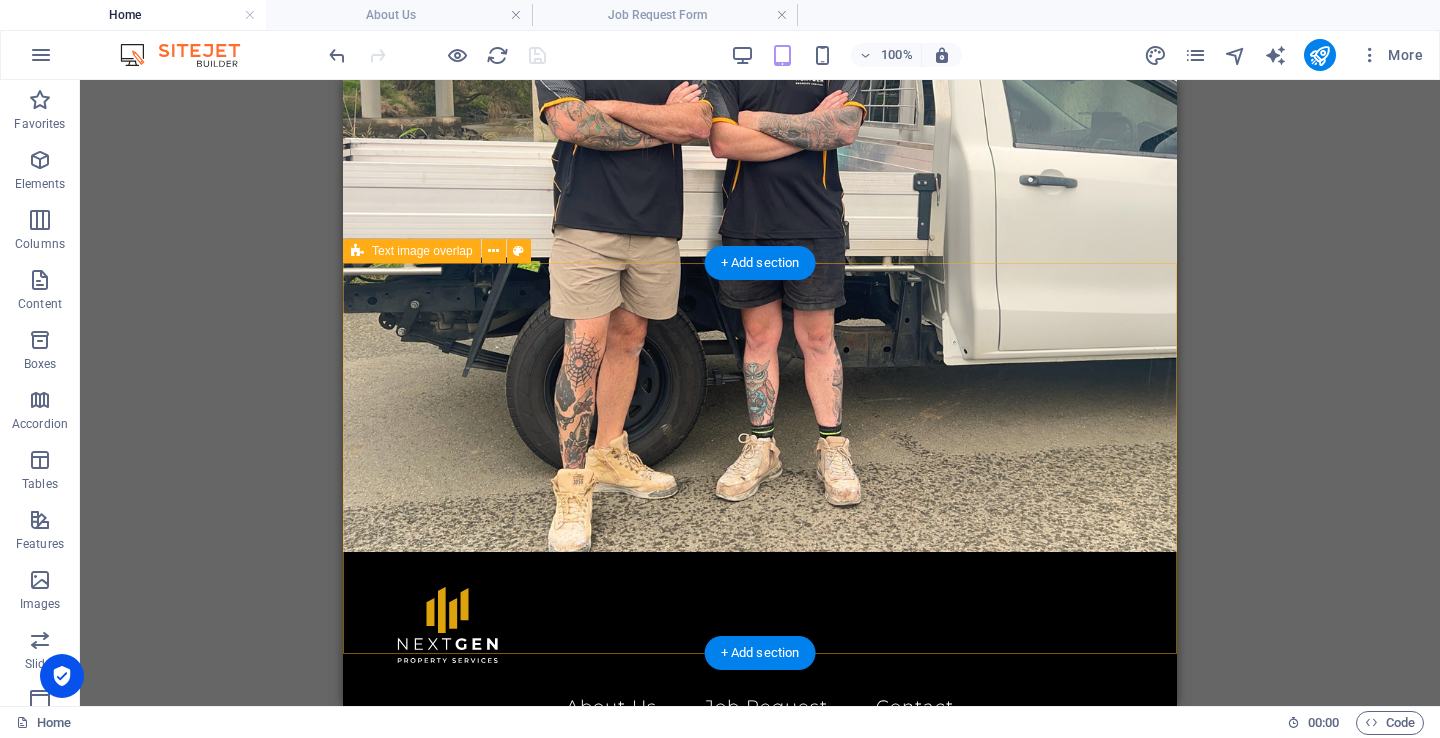scroll, scrollTop: 0, scrollLeft: 0, axis: both 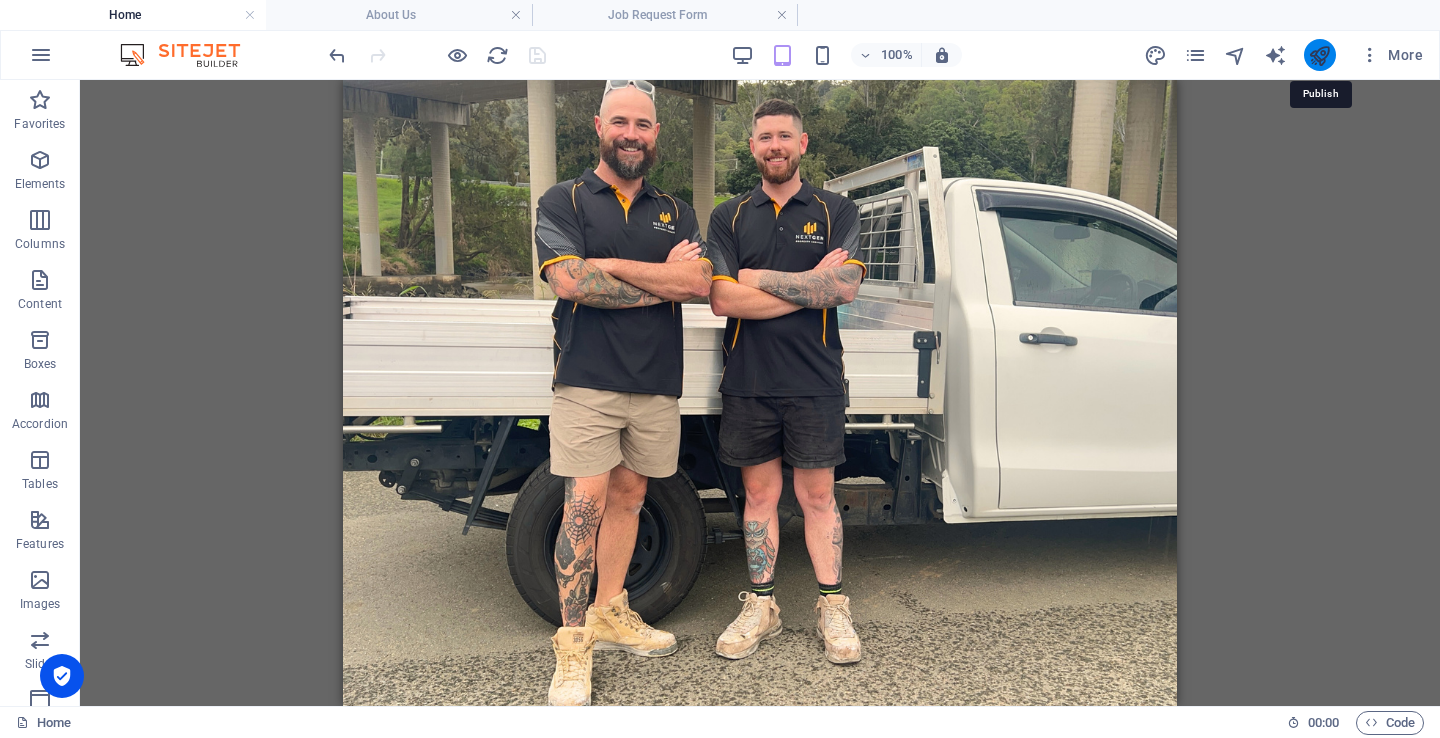 click at bounding box center [1319, 55] 